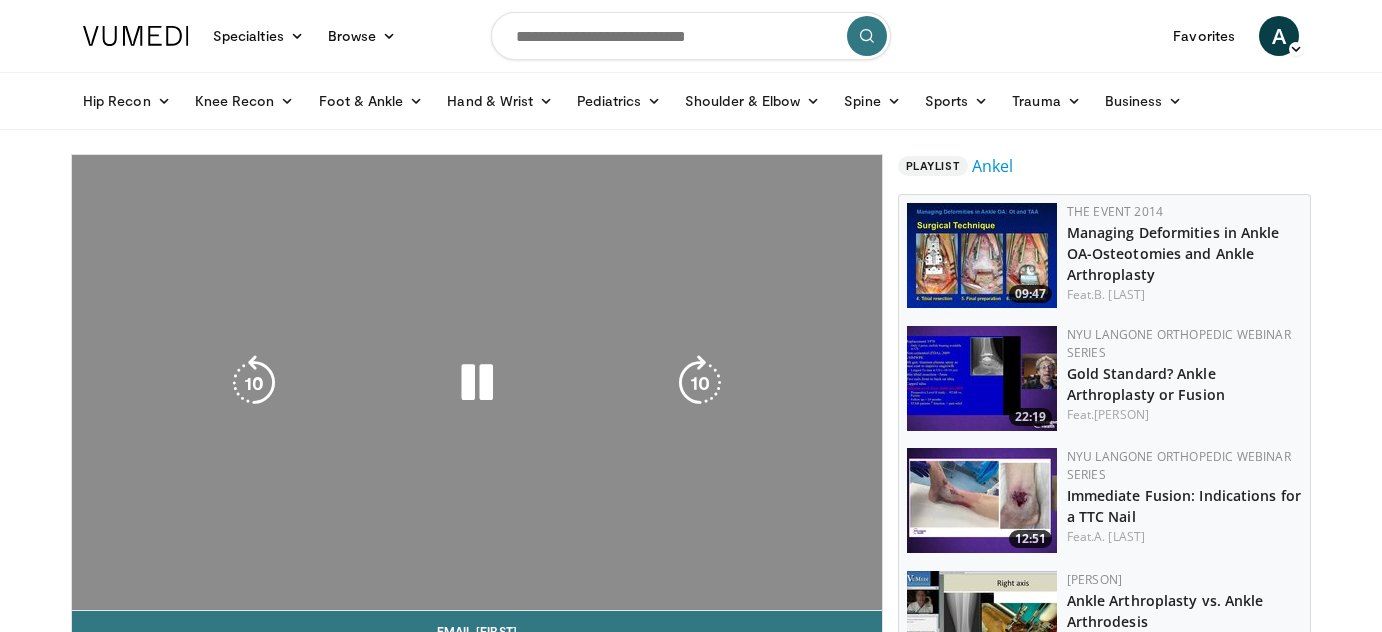 scroll, scrollTop: 0, scrollLeft: 0, axis: both 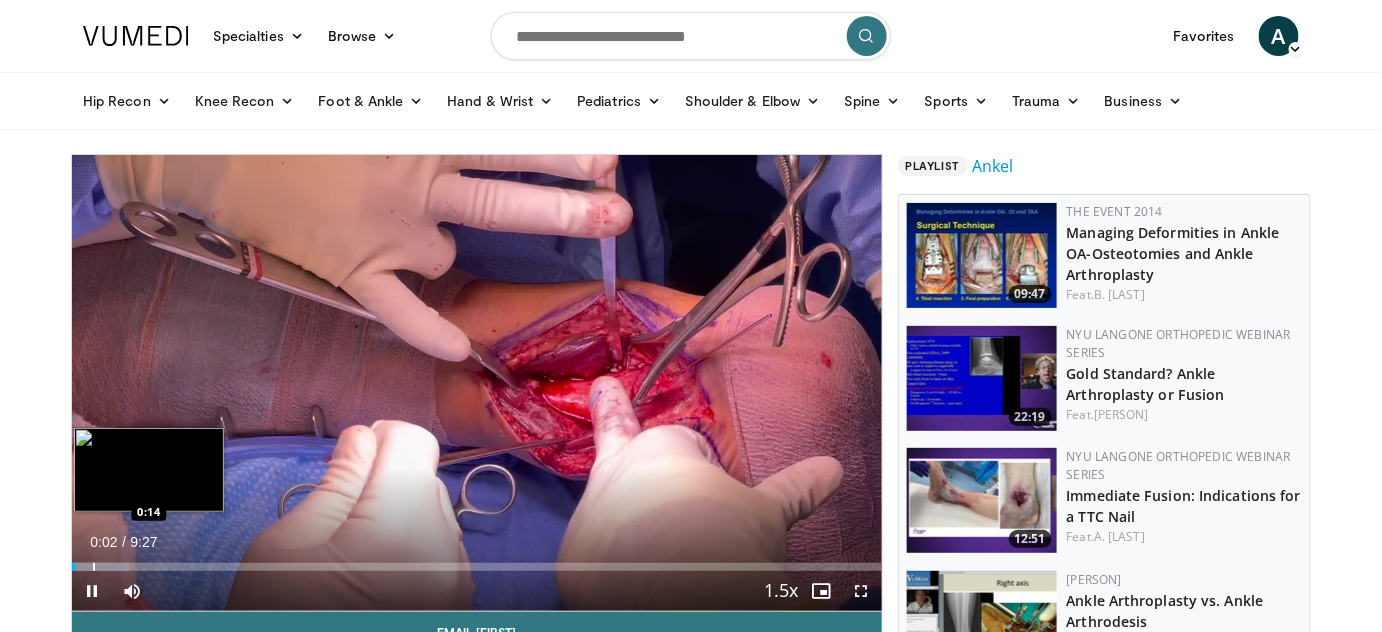 click at bounding box center [94, 567] 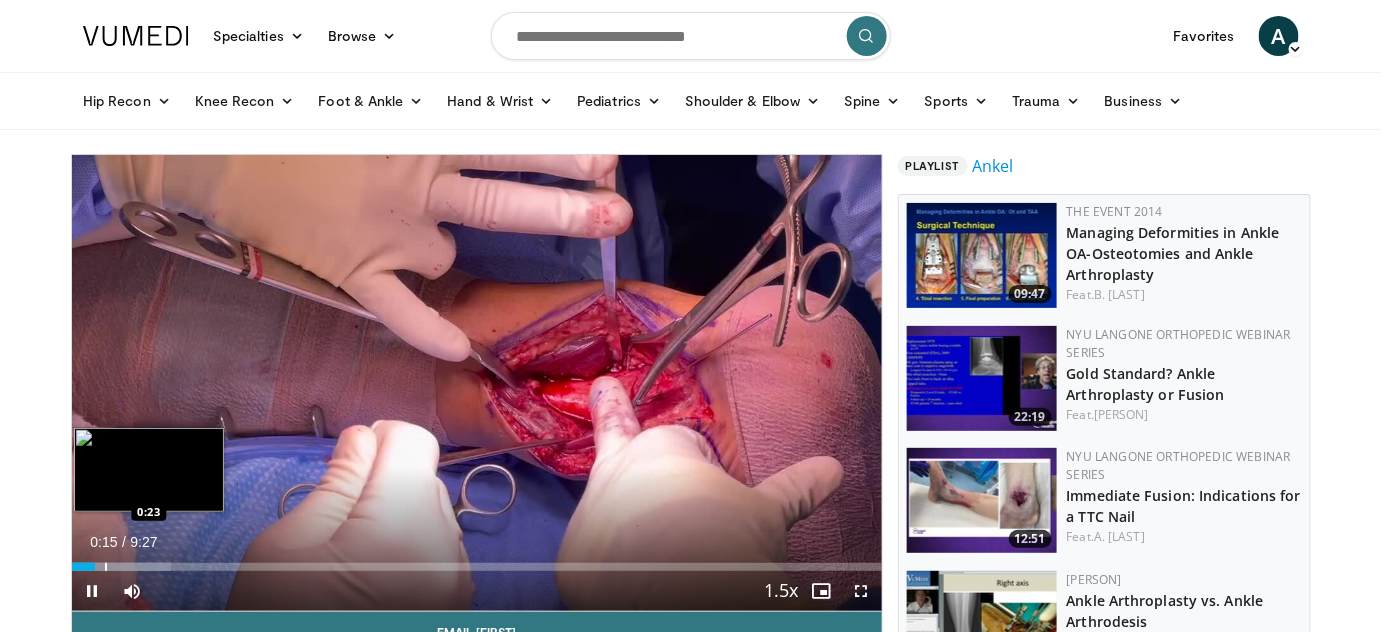 click at bounding box center (106, 567) 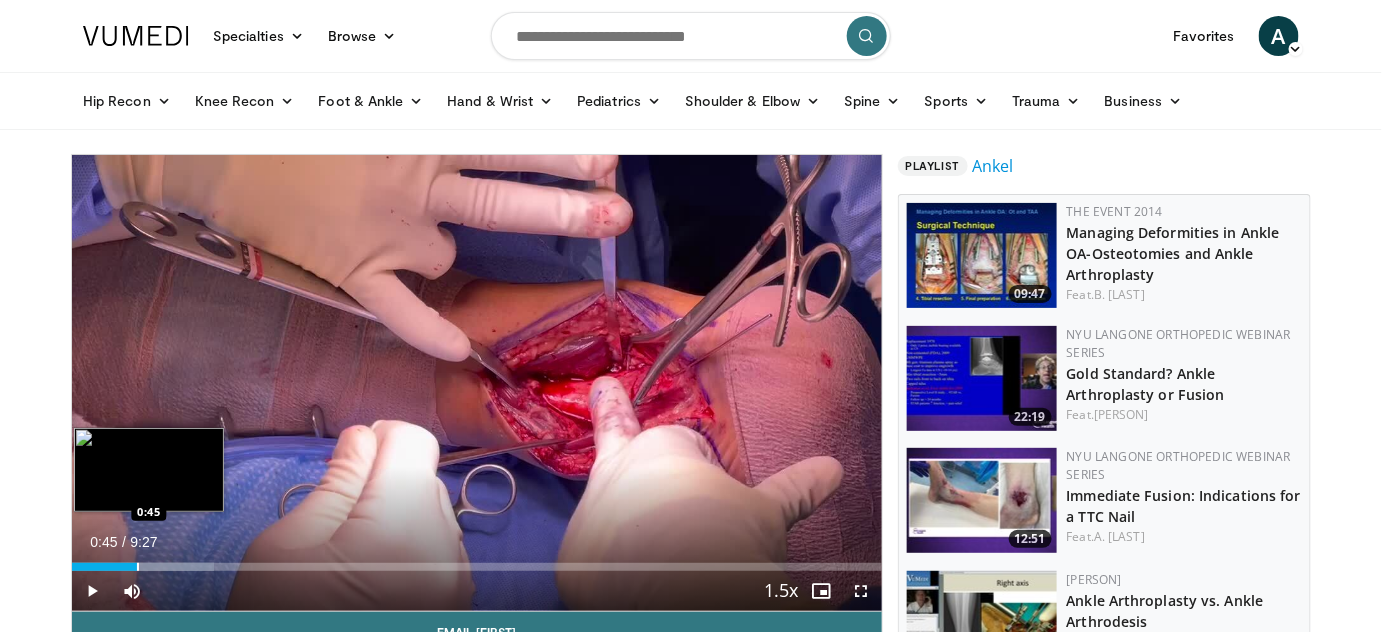 click at bounding box center (138, 567) 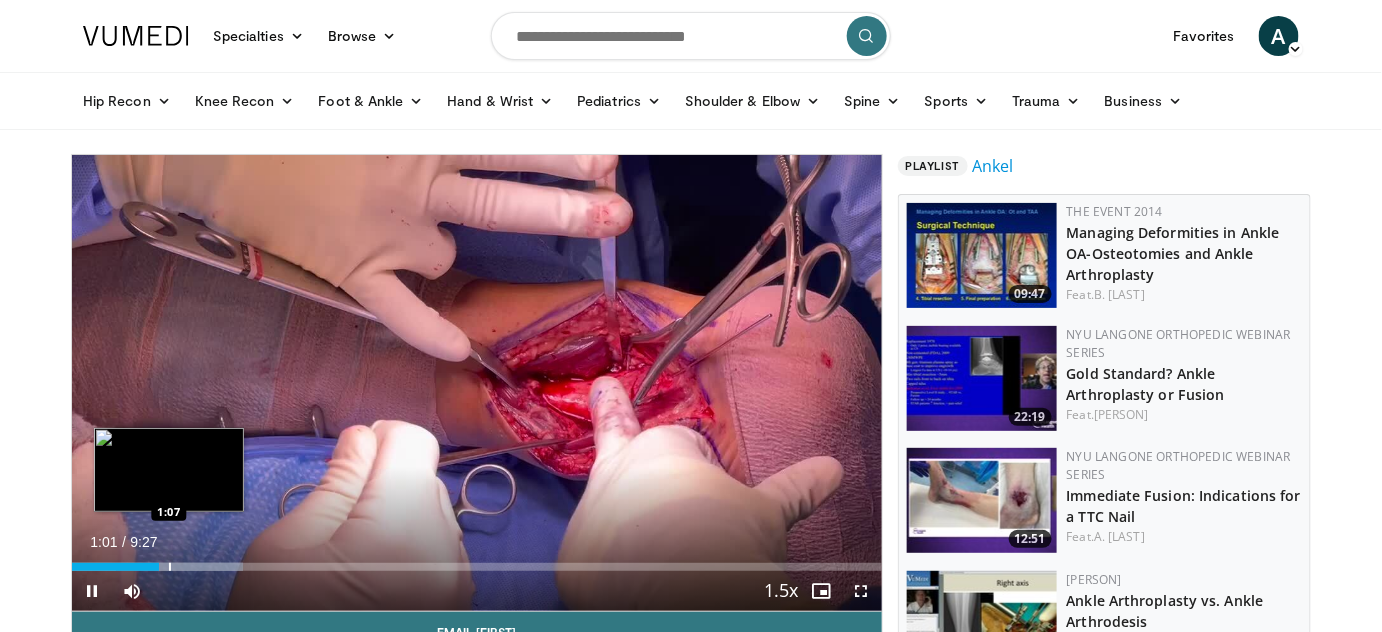 click at bounding box center [170, 567] 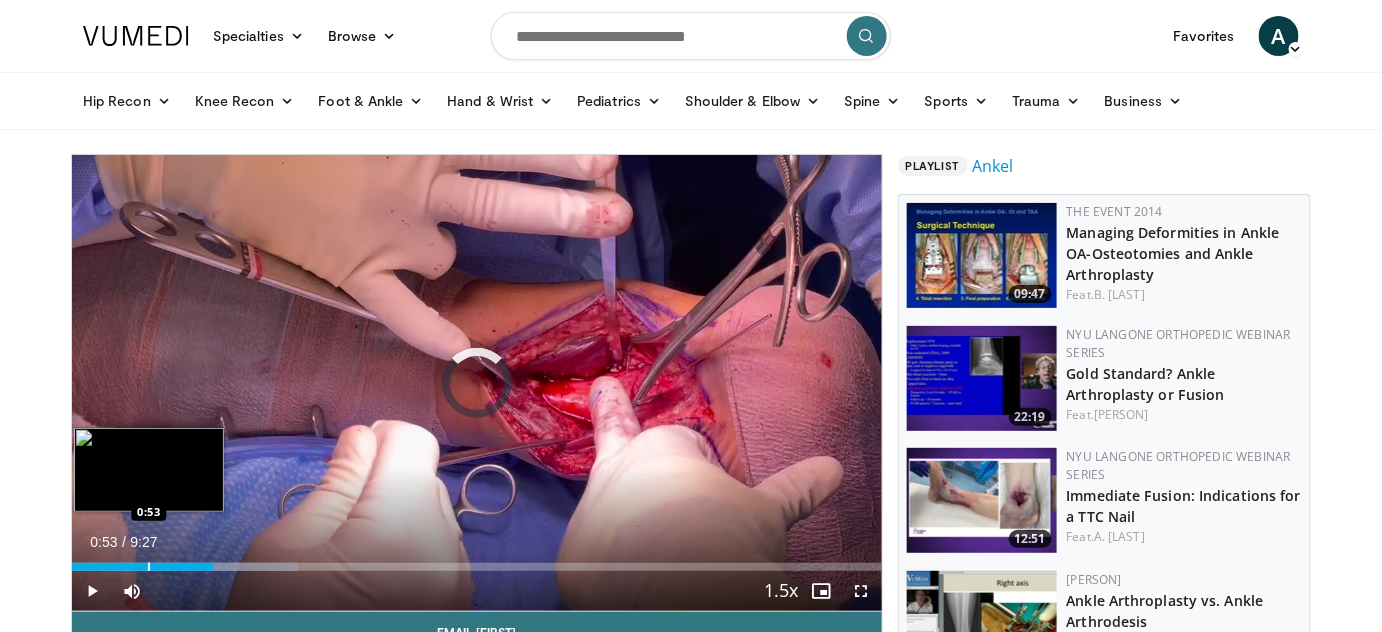 click at bounding box center [149, 567] 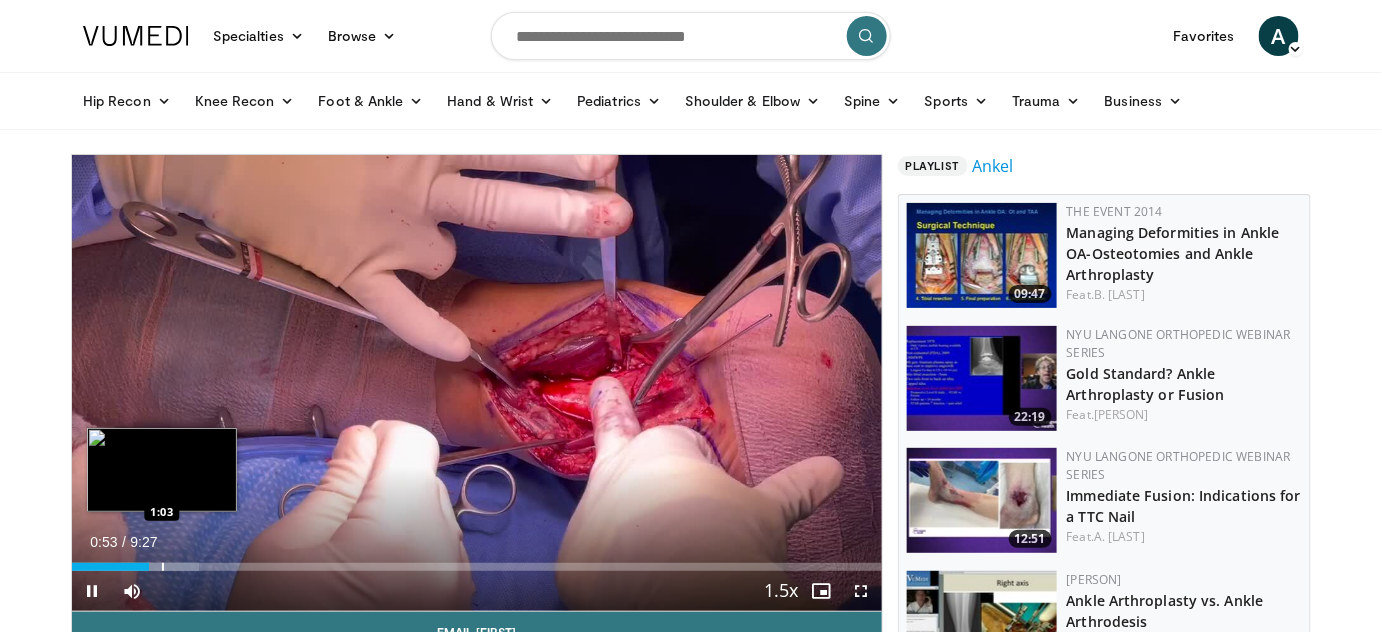 click at bounding box center [163, 567] 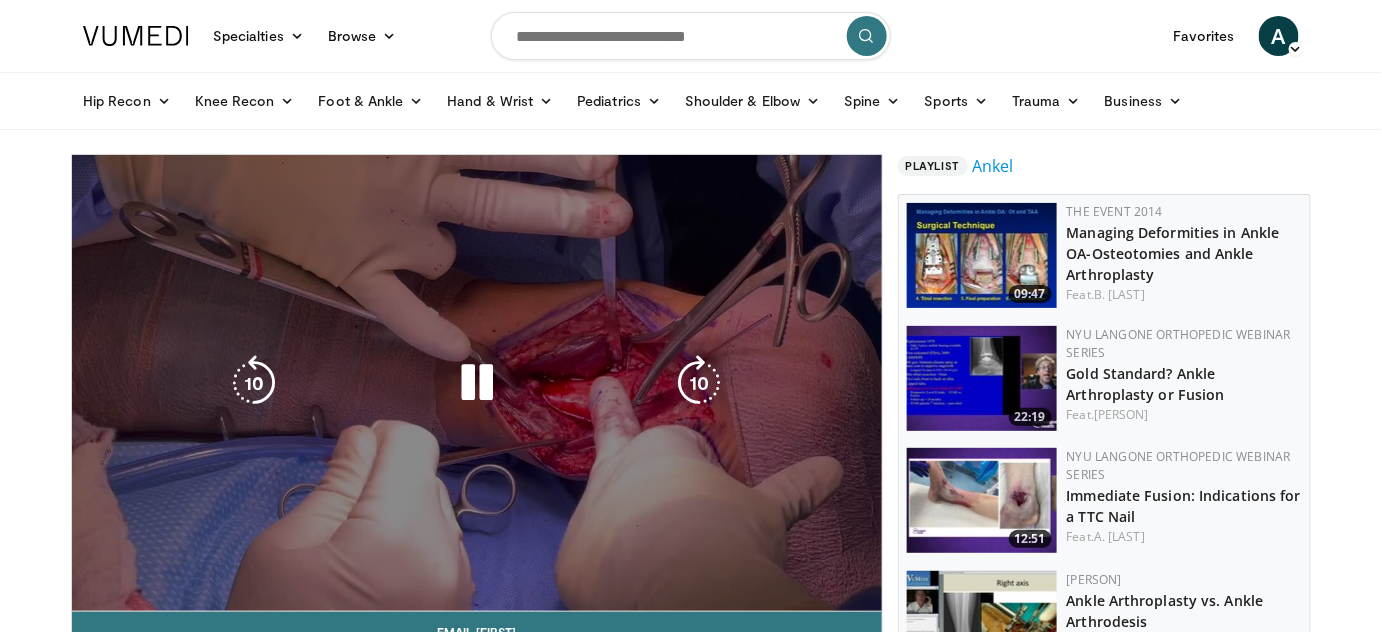 click on "**********" at bounding box center (477, 383) 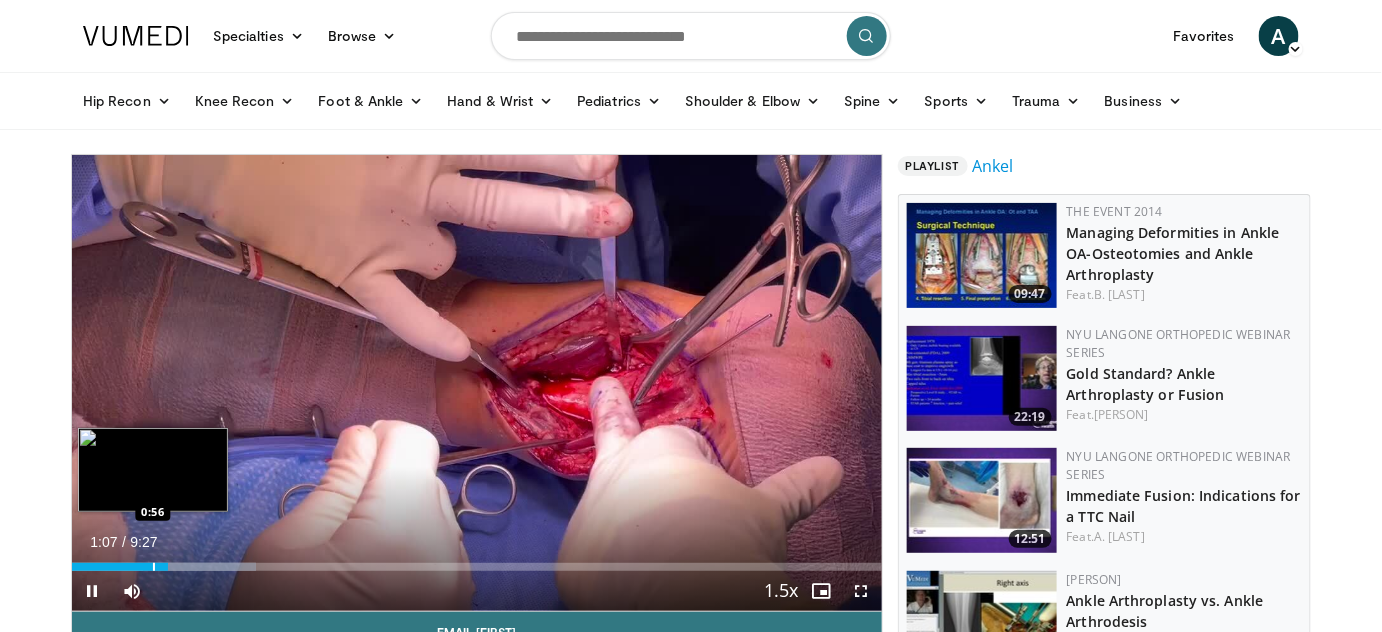 click at bounding box center (154, 567) 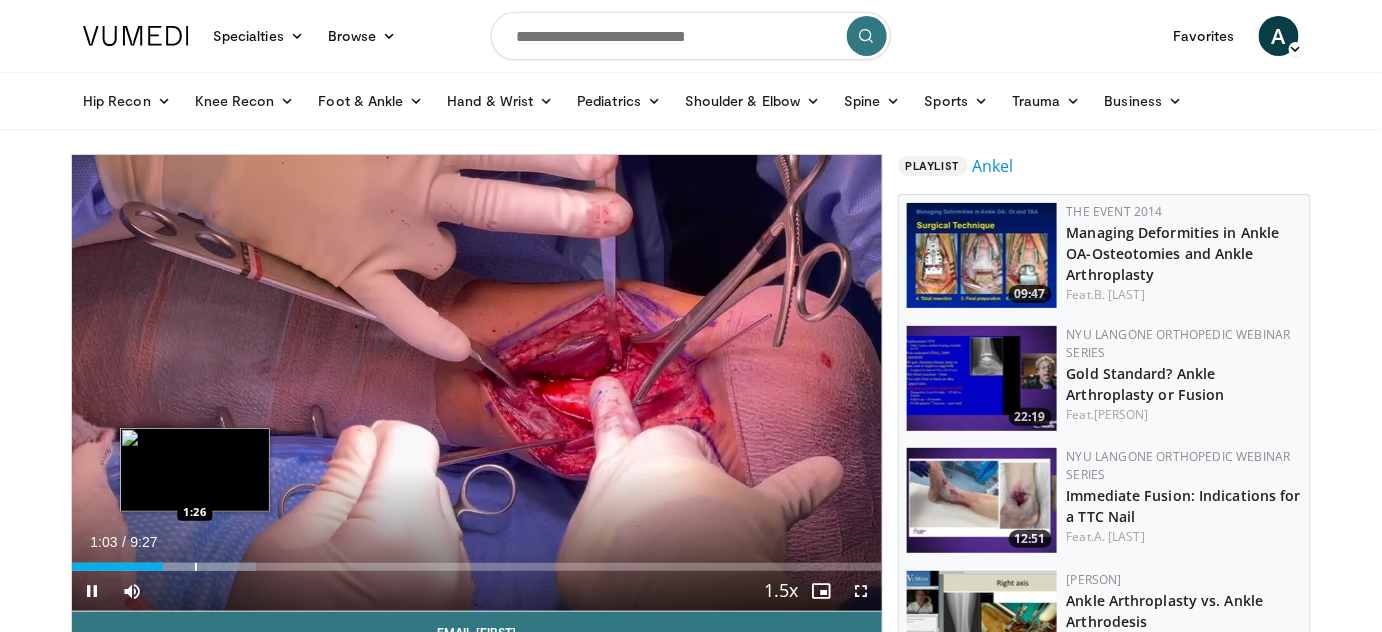 click at bounding box center (196, 567) 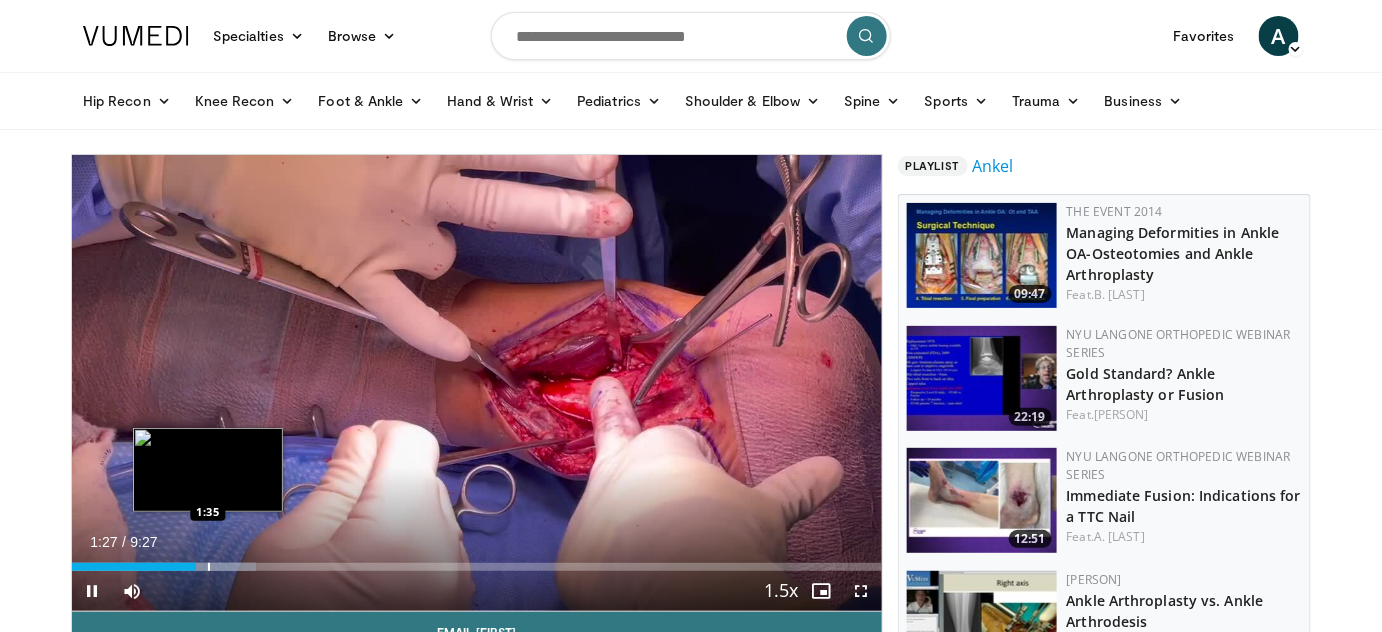 click at bounding box center (209, 567) 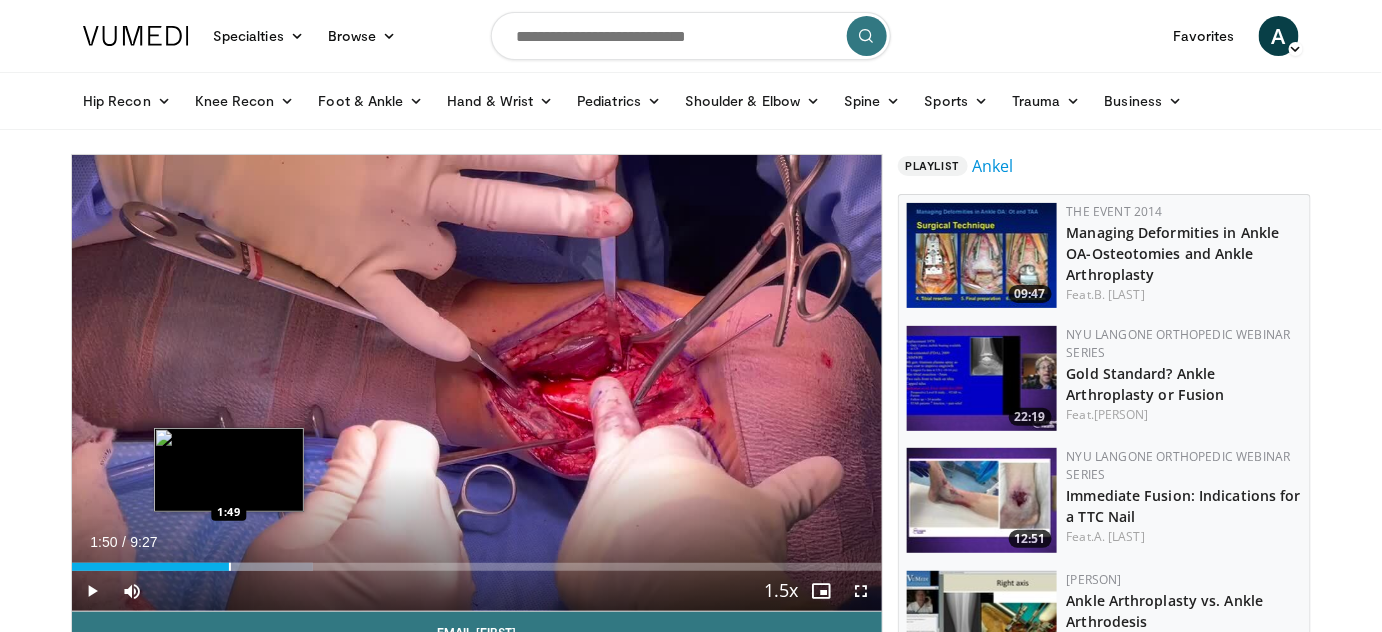 click at bounding box center (230, 567) 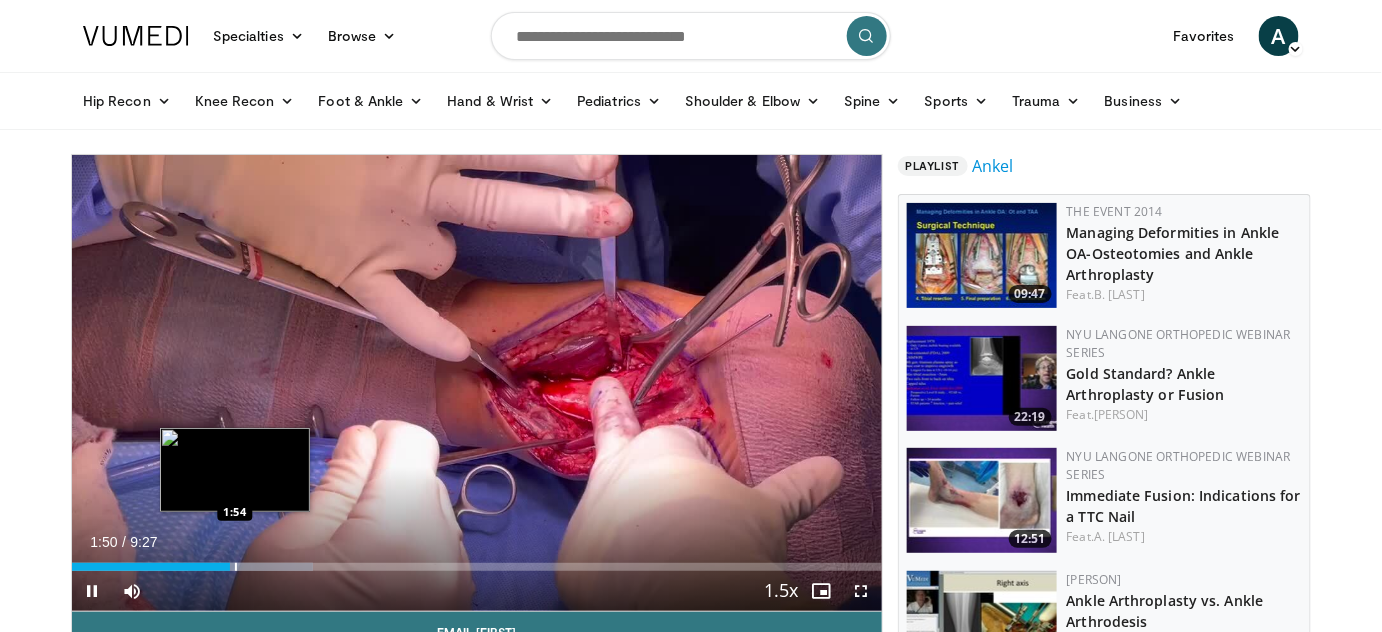 click at bounding box center [236, 567] 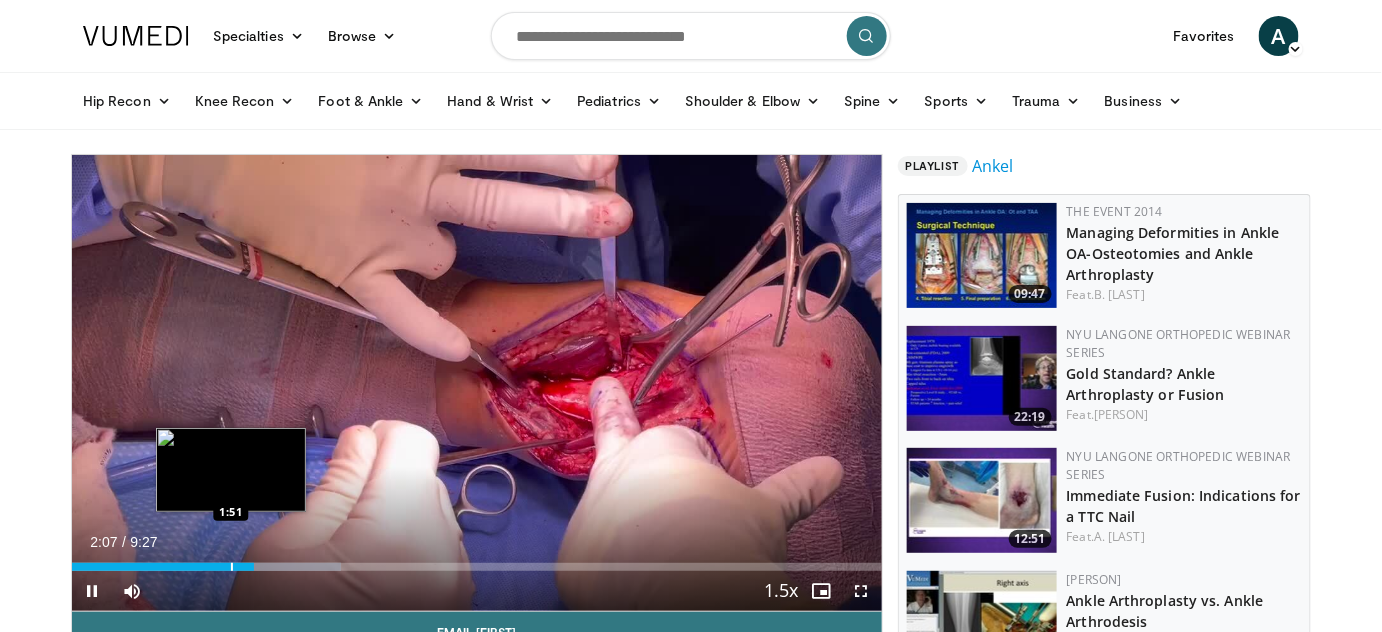 click at bounding box center (232, 567) 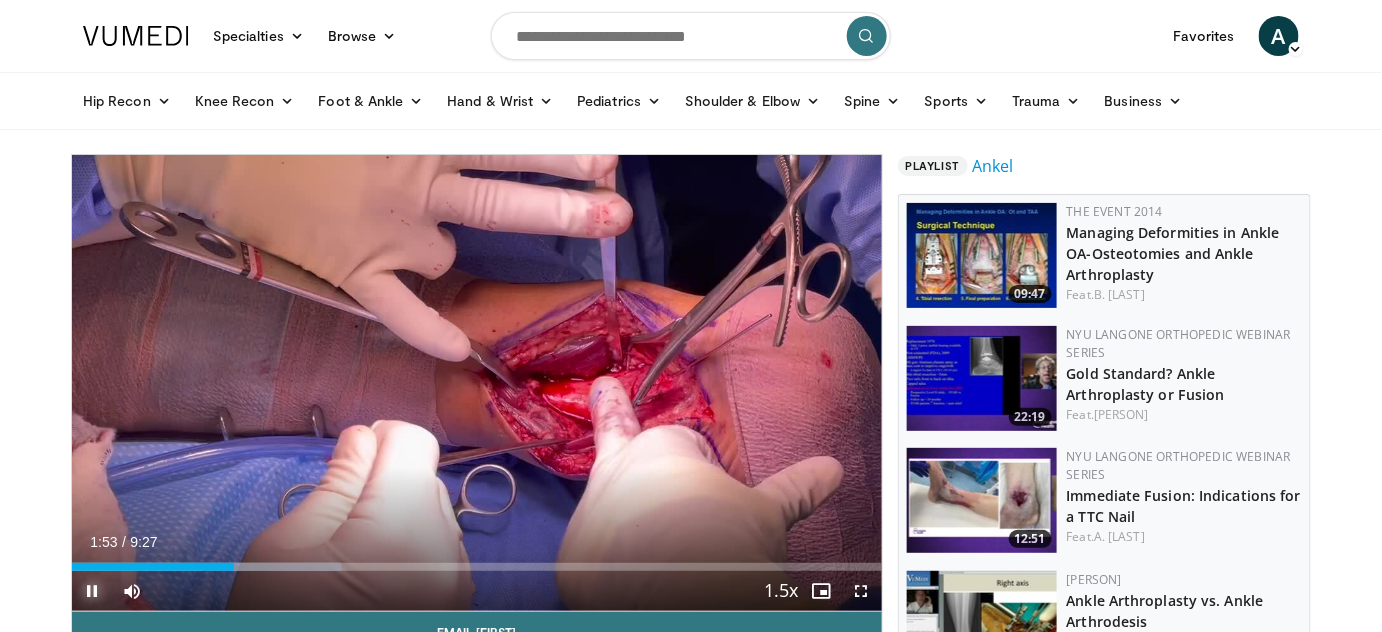 click at bounding box center (92, 591) 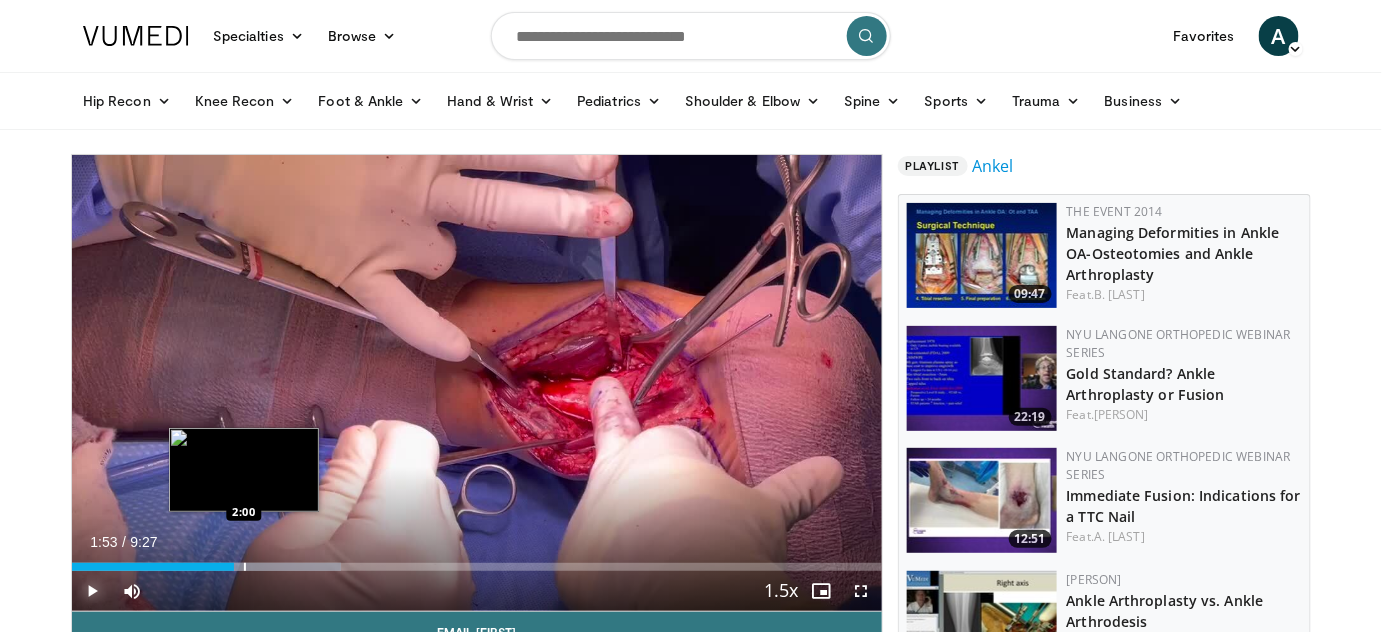click at bounding box center [245, 567] 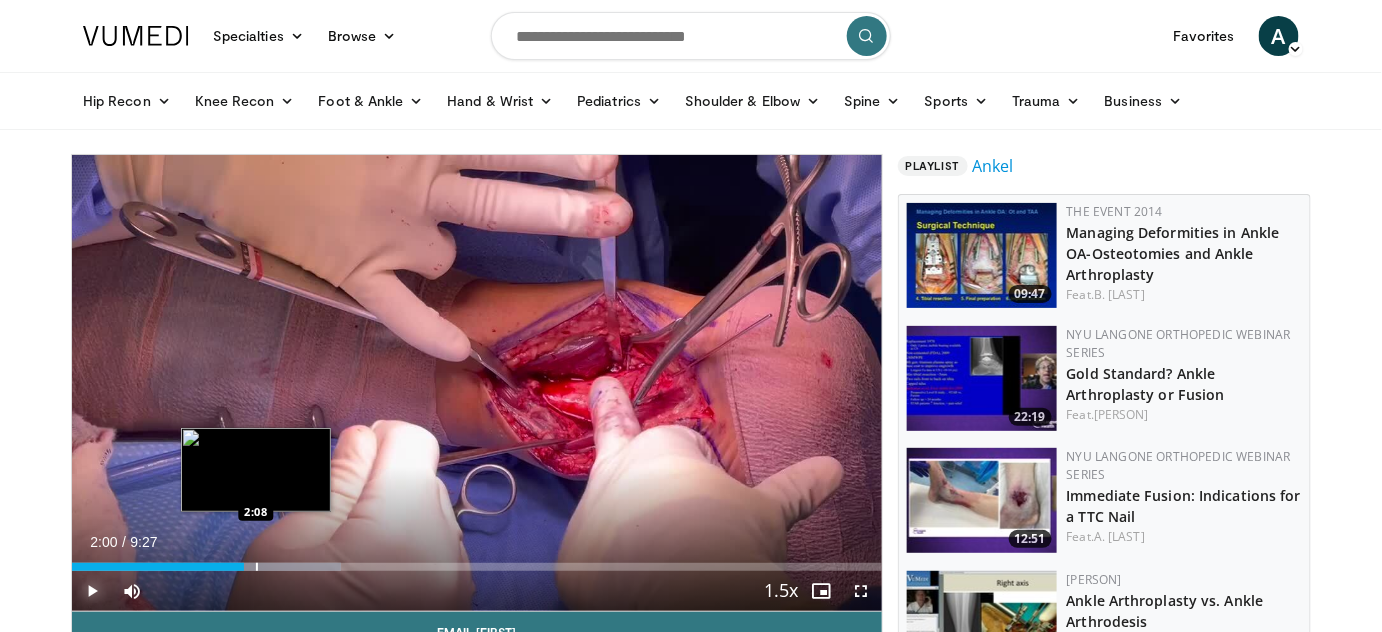 click at bounding box center (257, 567) 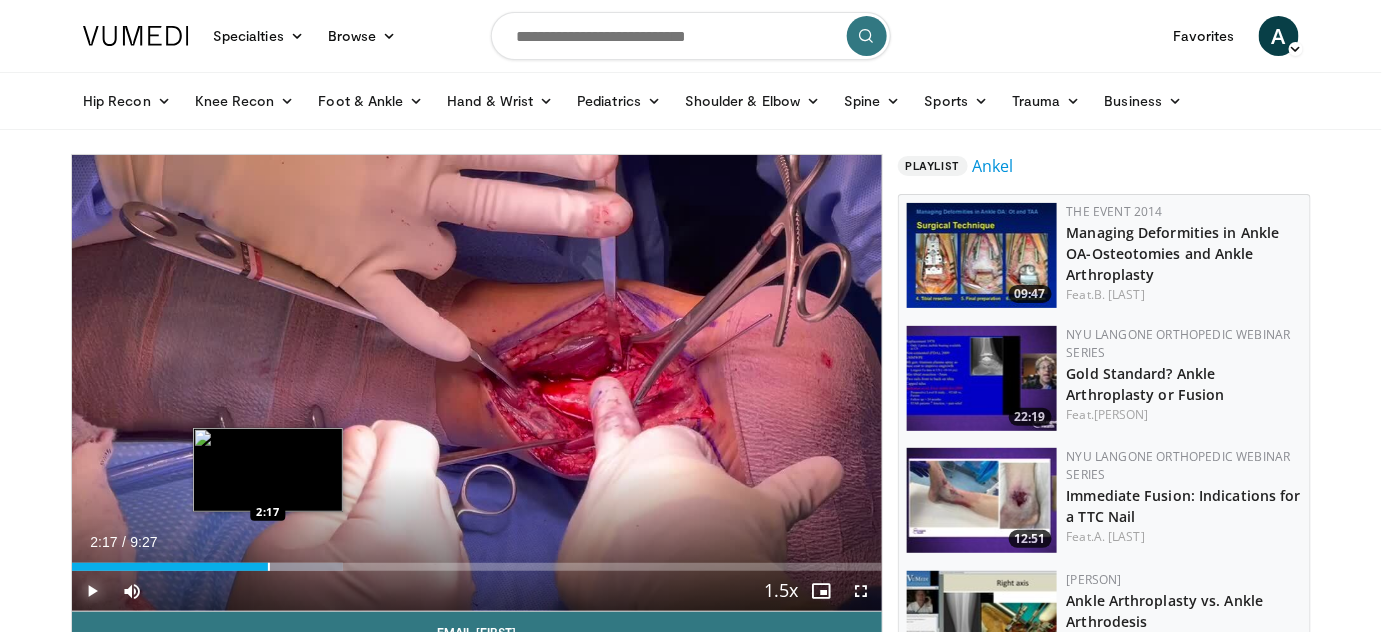 click at bounding box center (269, 567) 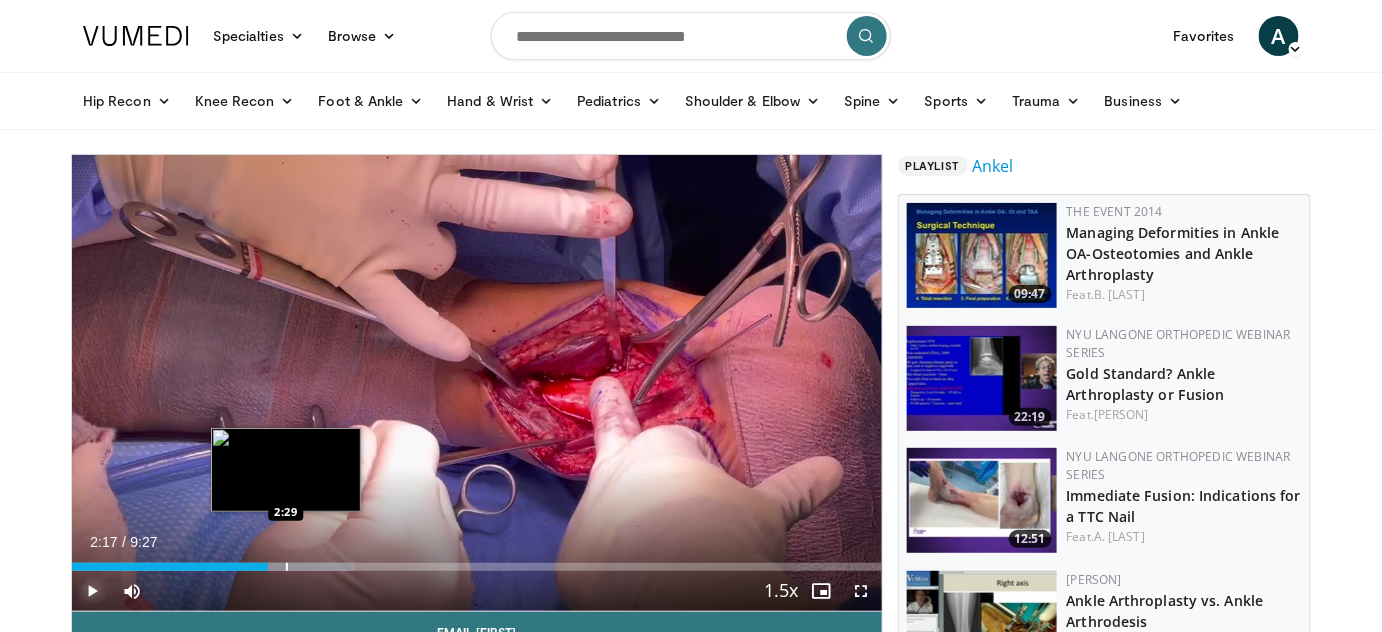 click at bounding box center [287, 567] 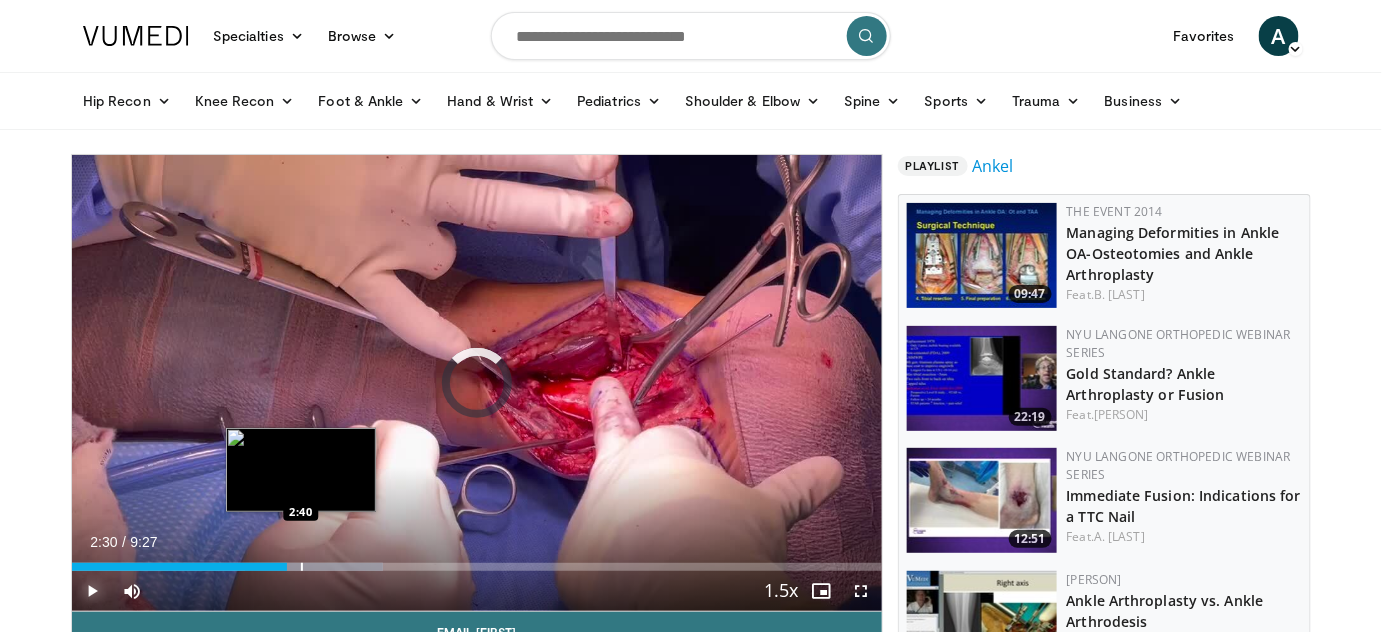 click at bounding box center (302, 567) 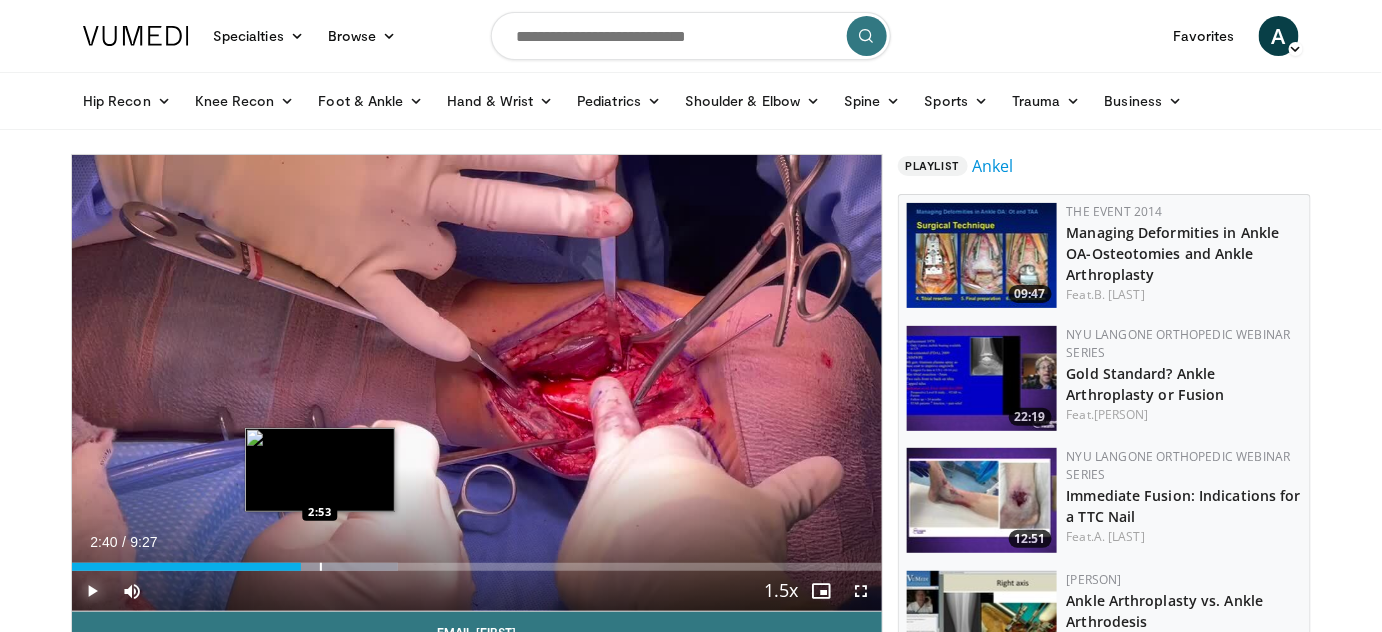 click at bounding box center (321, 567) 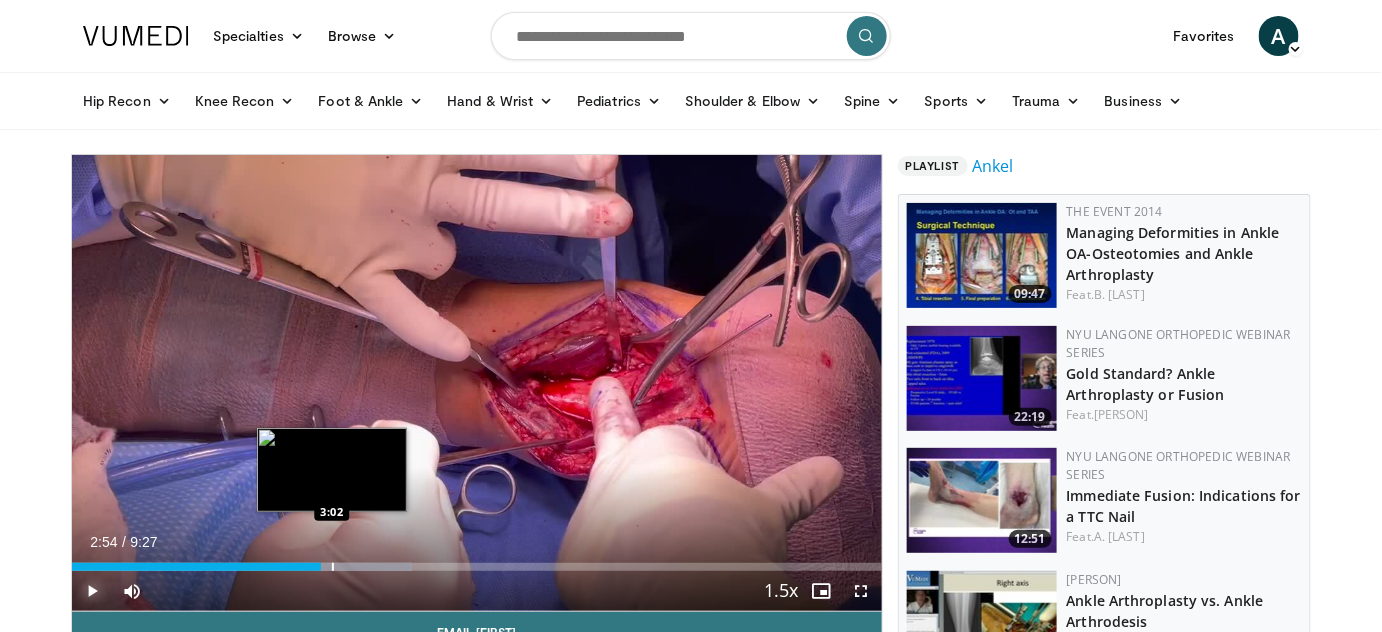 click at bounding box center (333, 567) 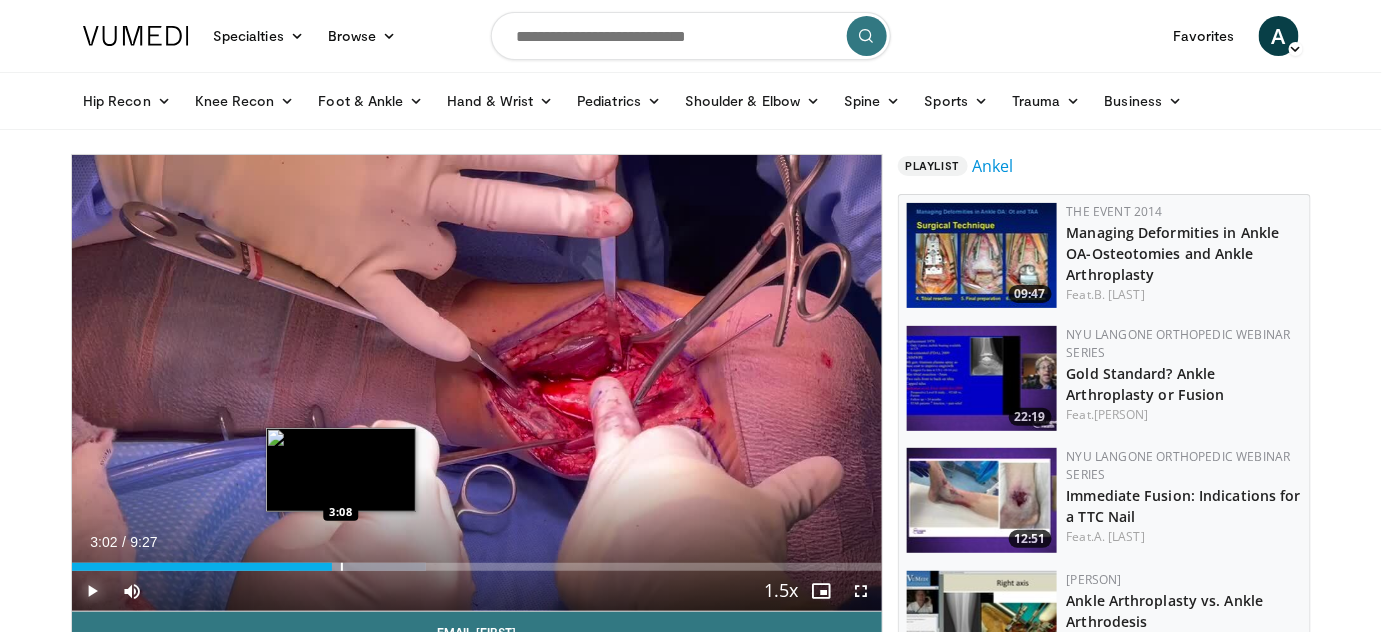 click at bounding box center [342, 567] 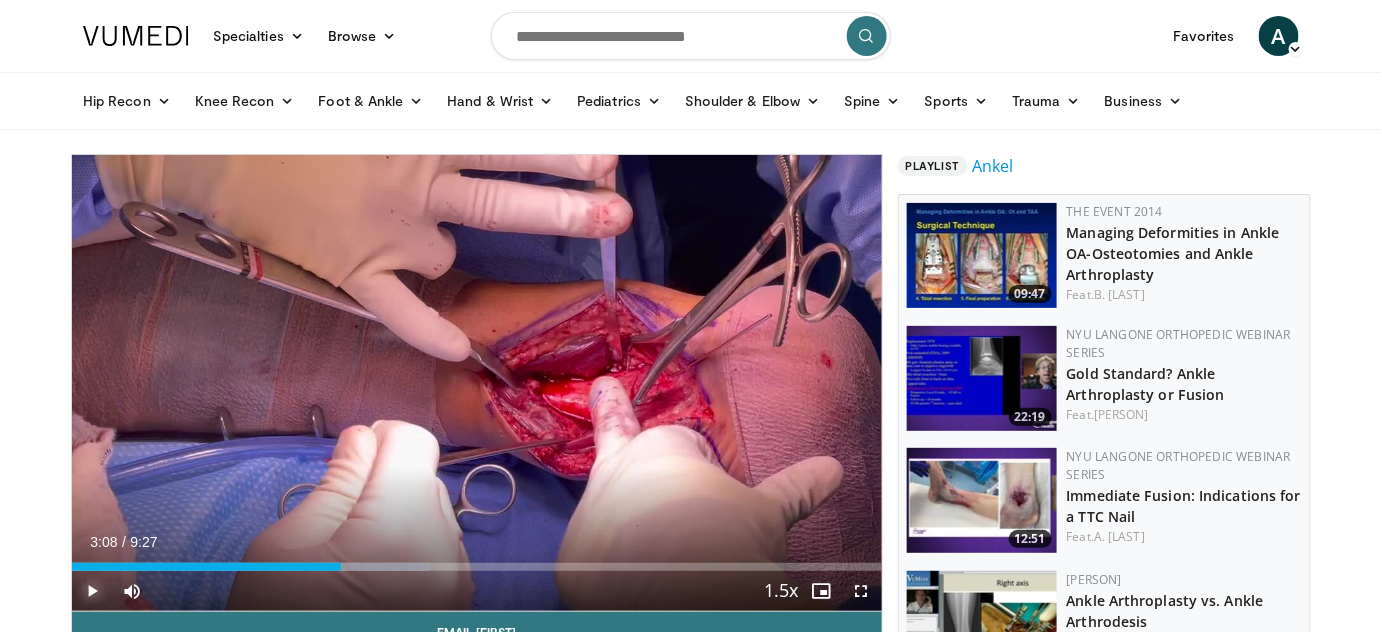 click at bounding box center (92, 591) 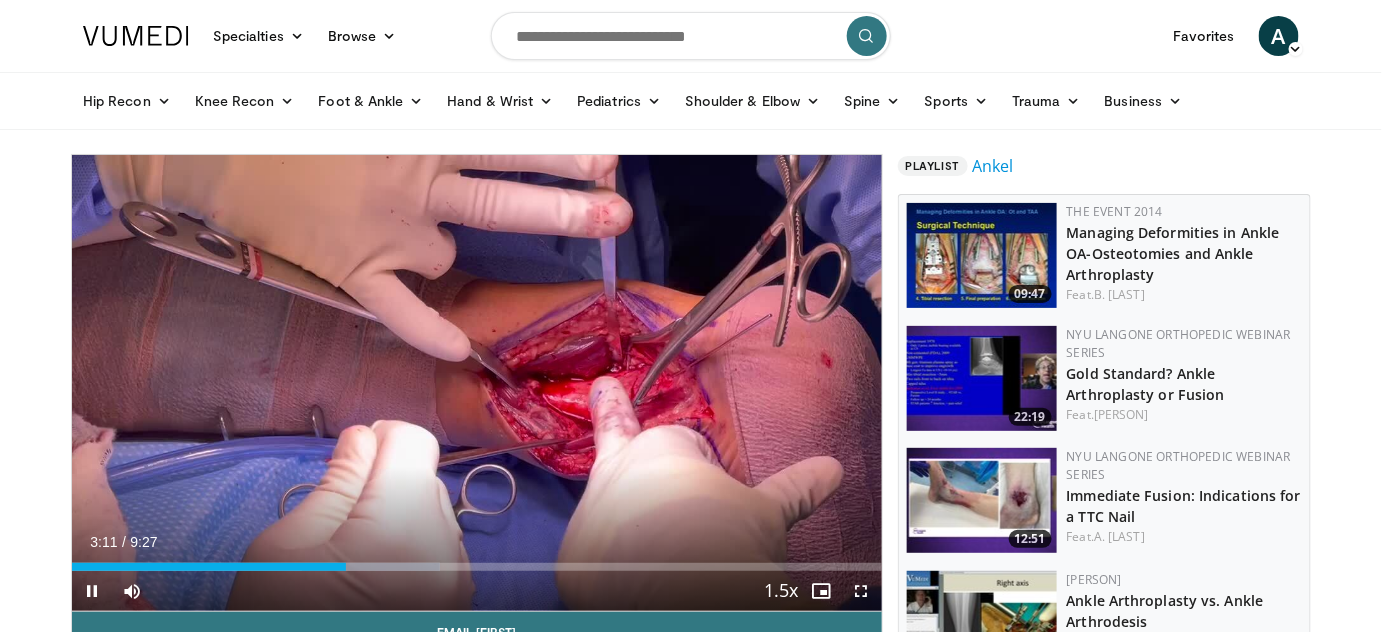 click on "**********" at bounding box center (477, 383) 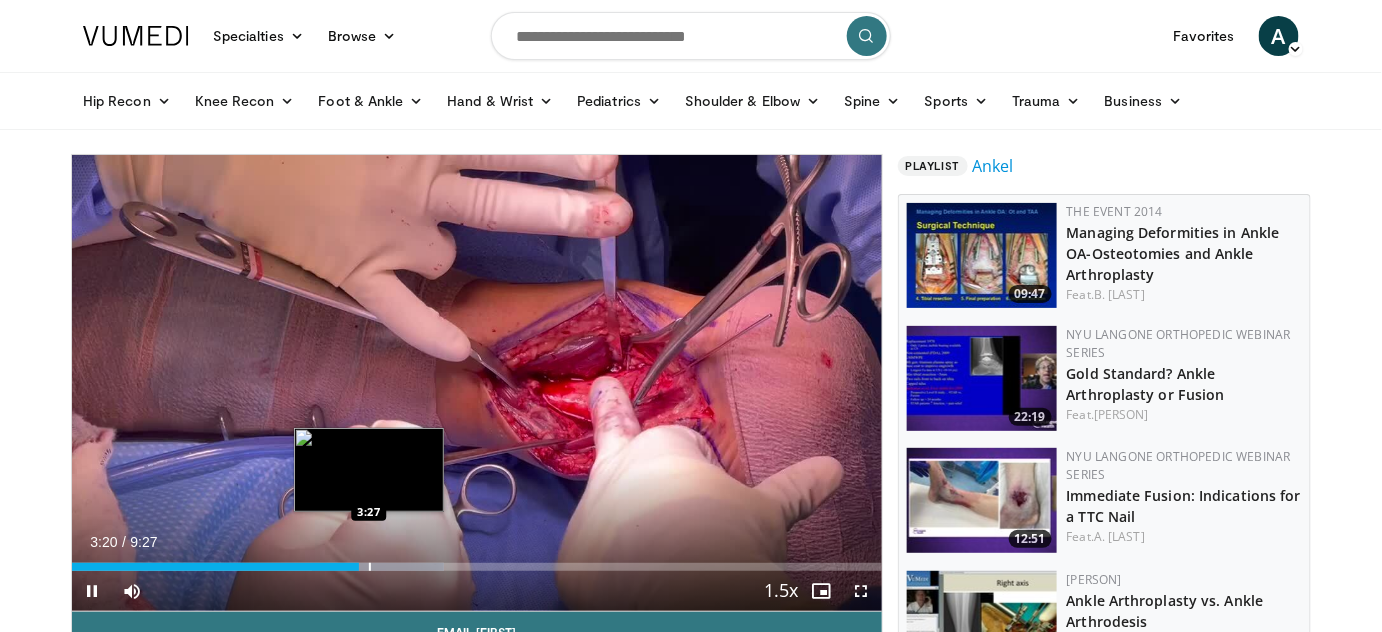 click at bounding box center (370, 567) 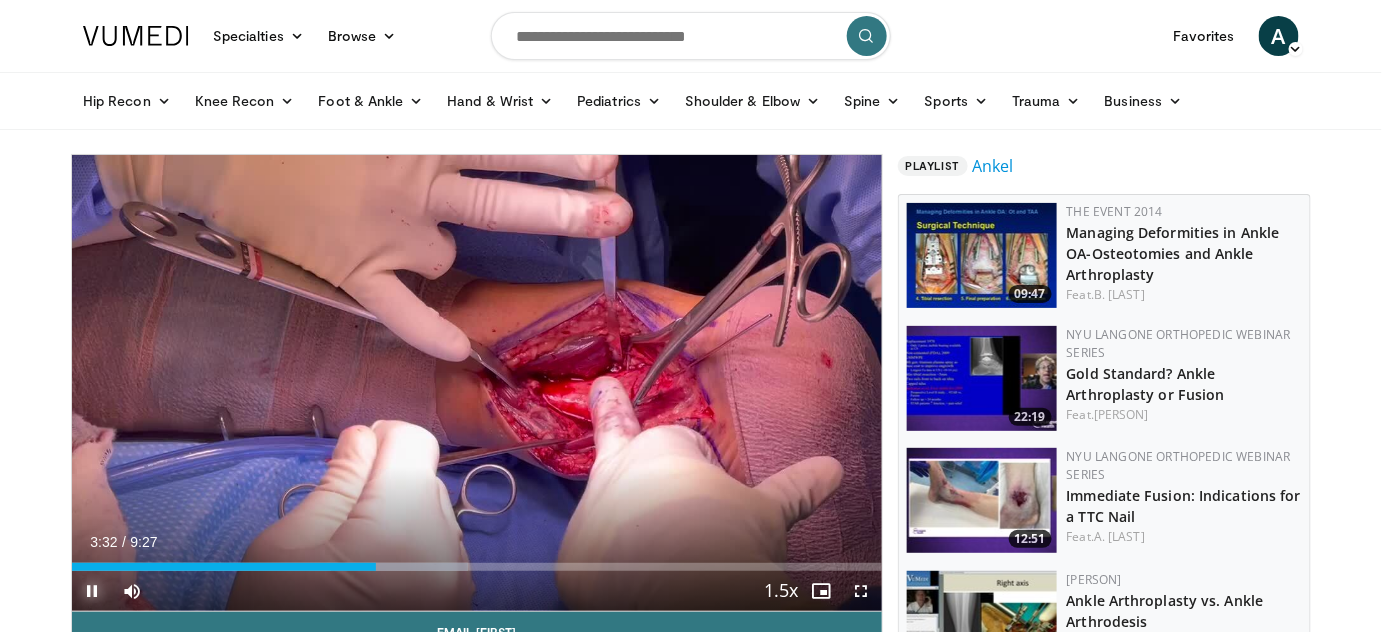 click at bounding box center [92, 591] 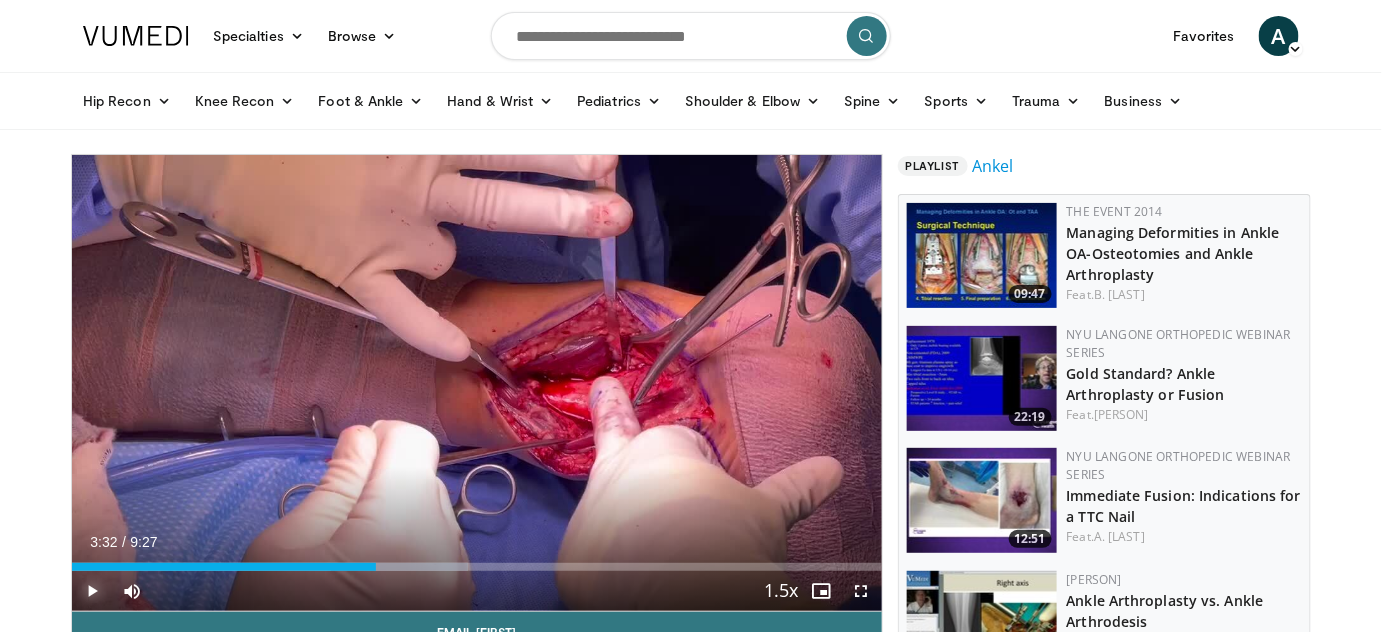 click at bounding box center [92, 591] 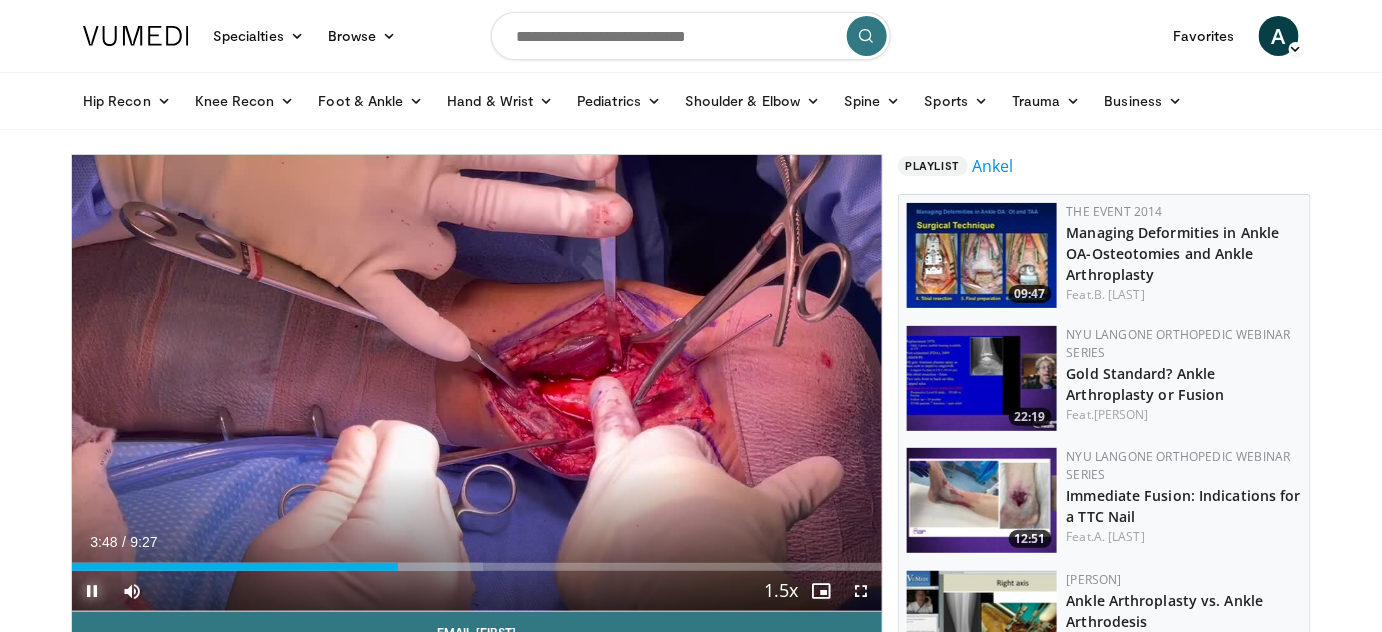 click at bounding box center (92, 591) 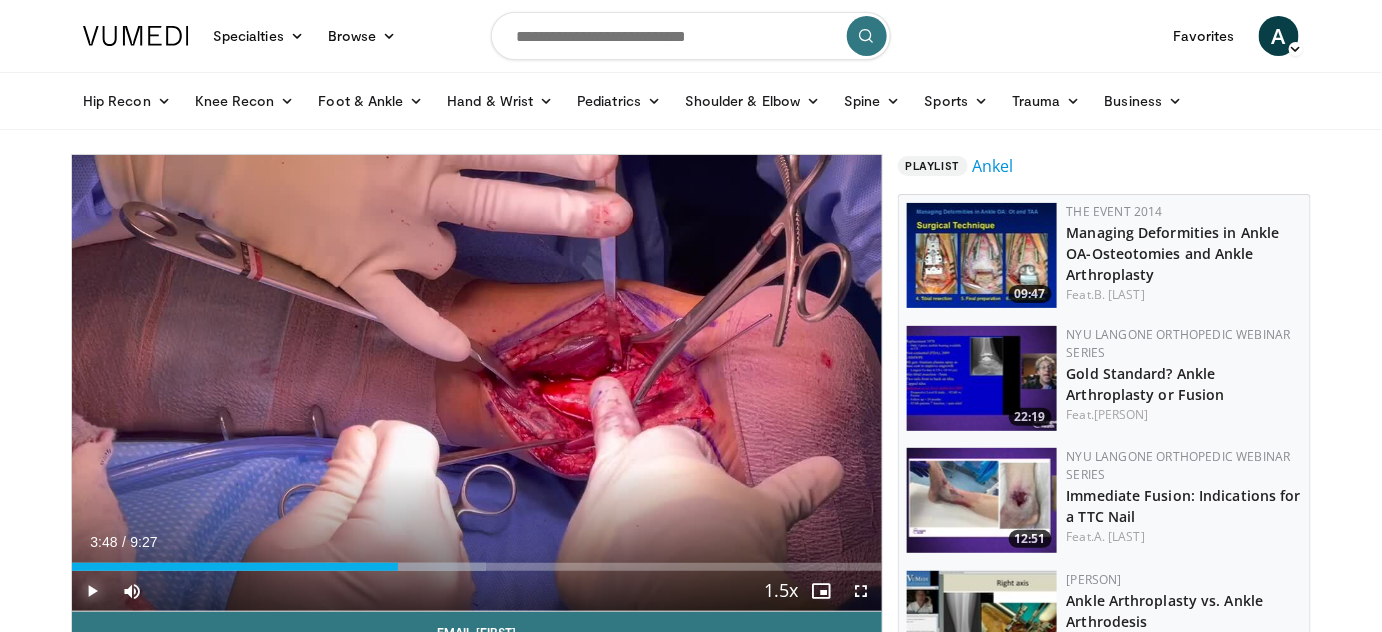 click at bounding box center (92, 591) 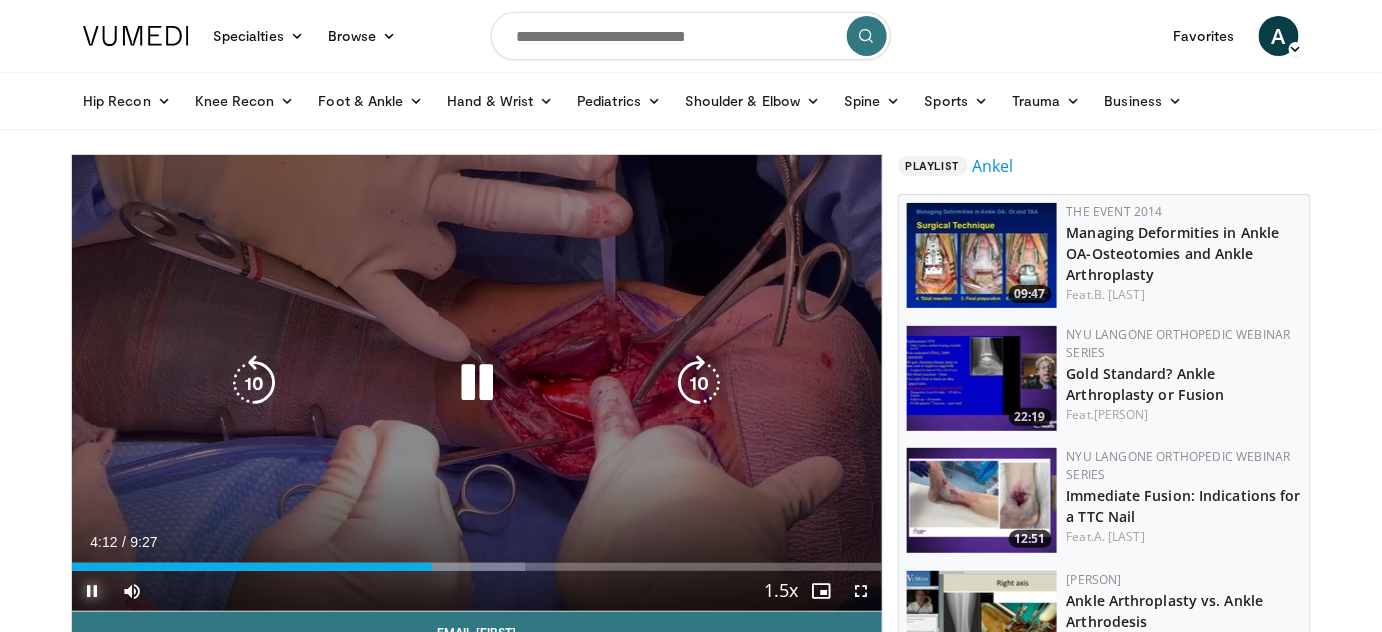 scroll, scrollTop: 90, scrollLeft: 0, axis: vertical 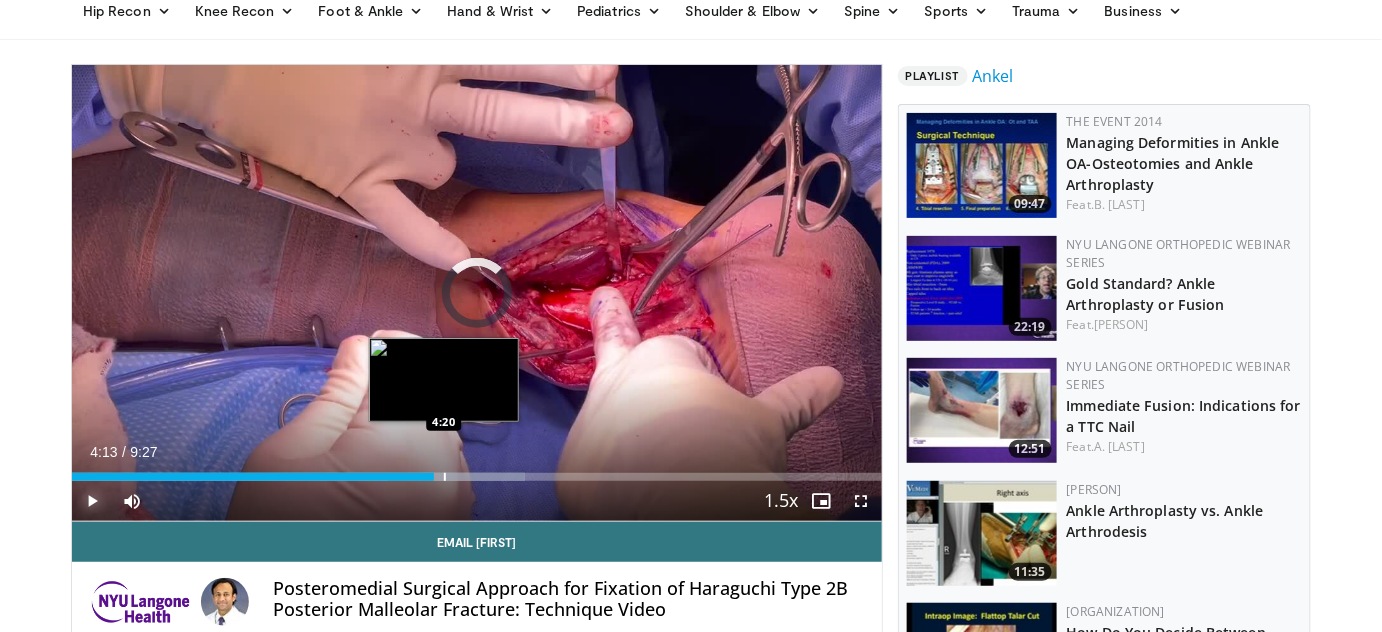 click at bounding box center (445, 477) 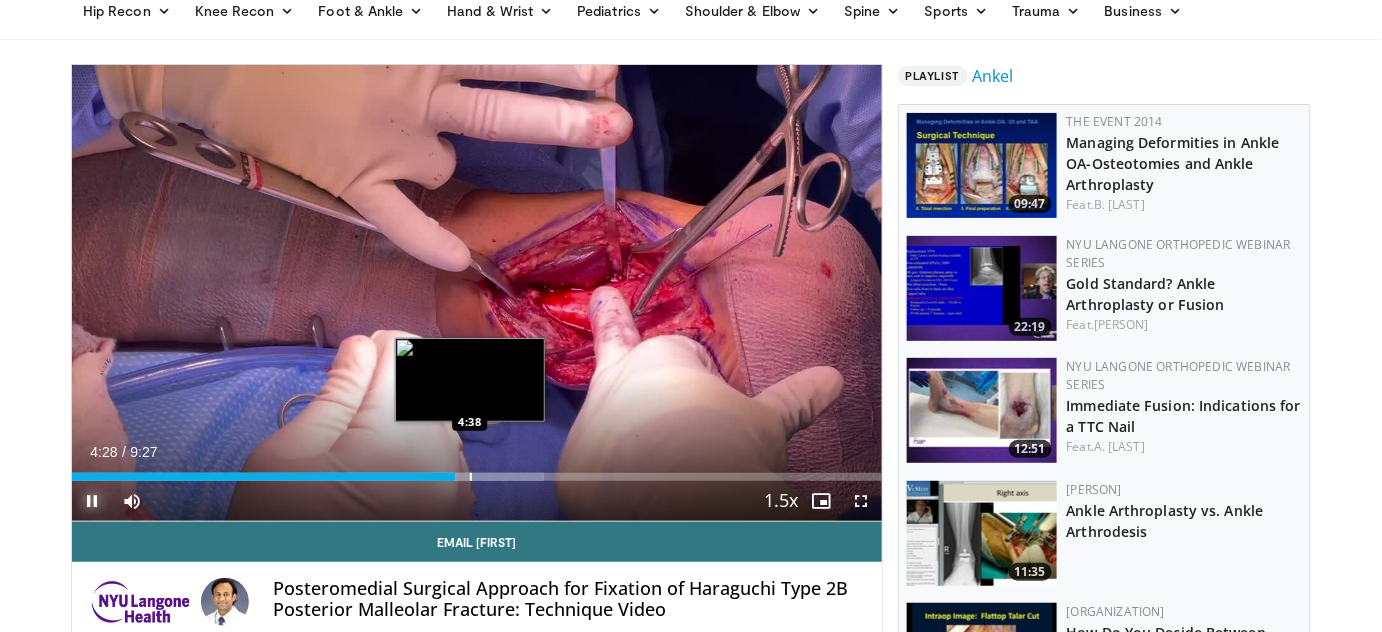click at bounding box center [471, 477] 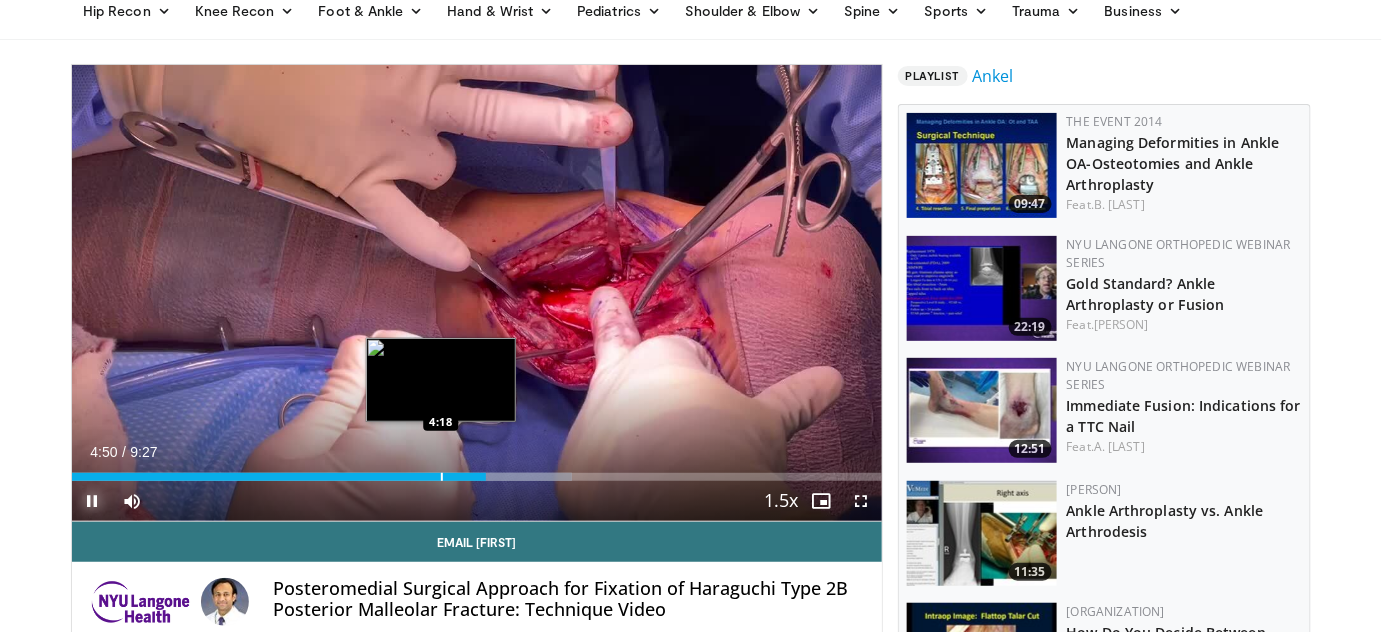 click at bounding box center [442, 477] 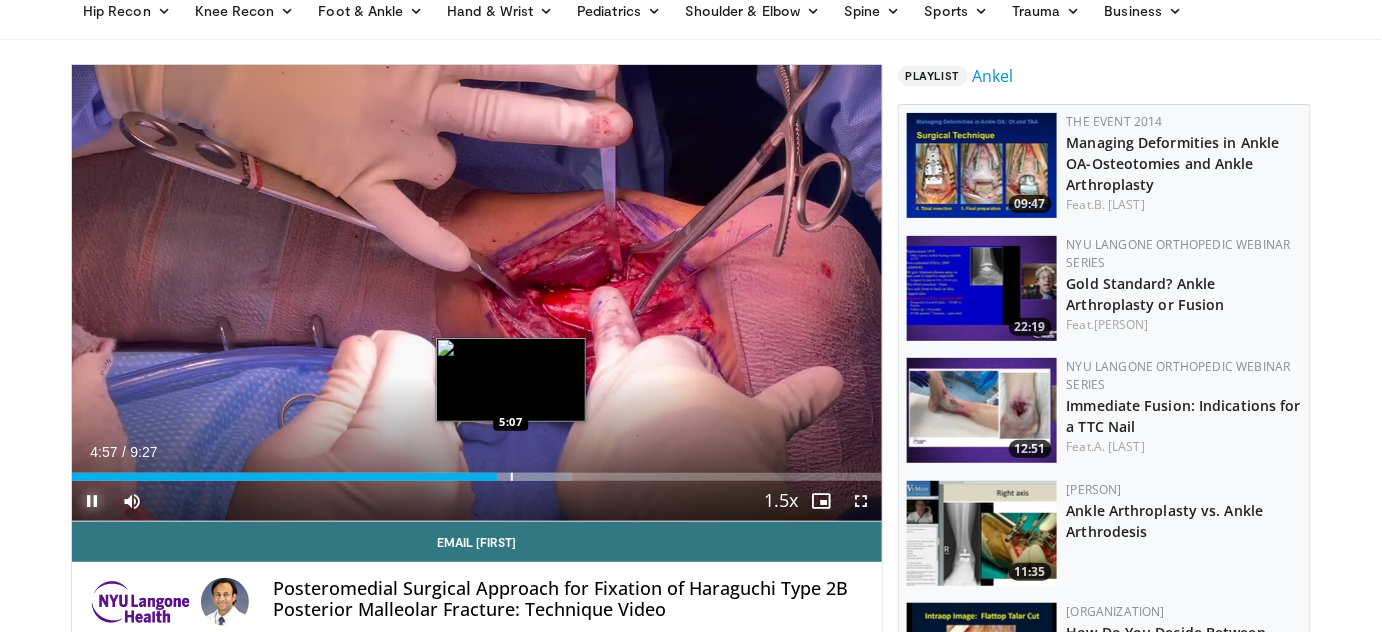 click at bounding box center [512, 477] 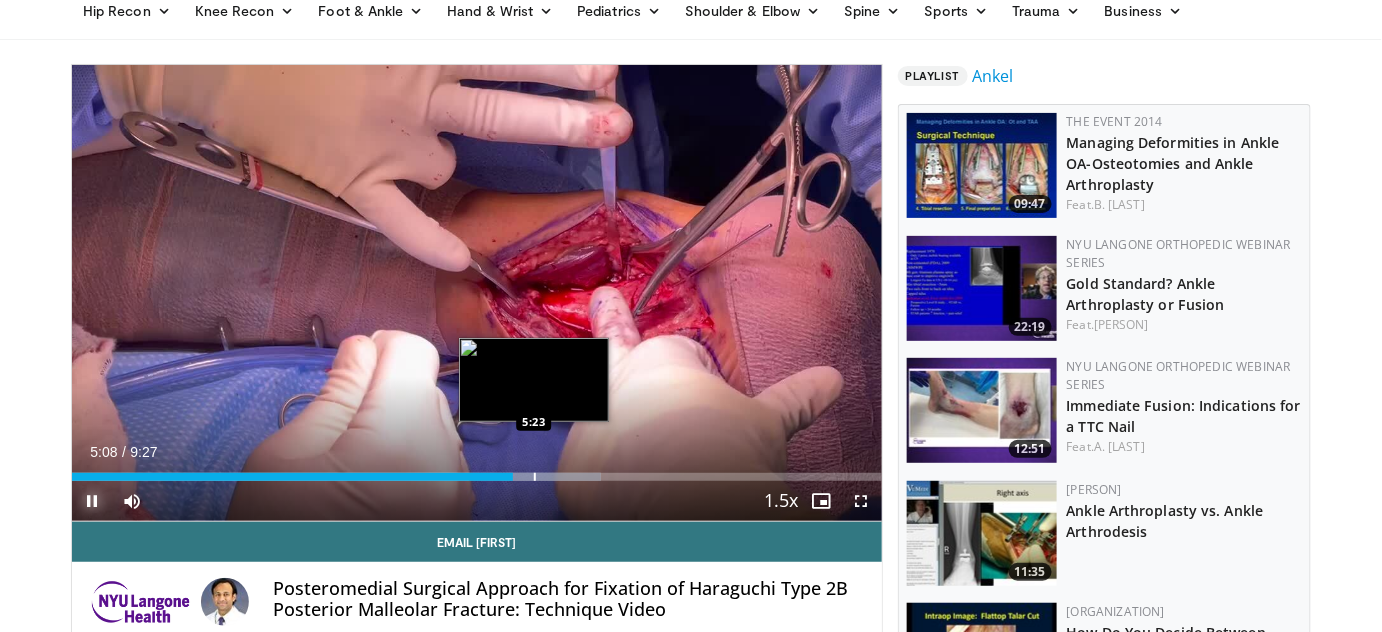 click on "Loaded :  65.30% [TIME] [TIME]" at bounding box center [477, 477] 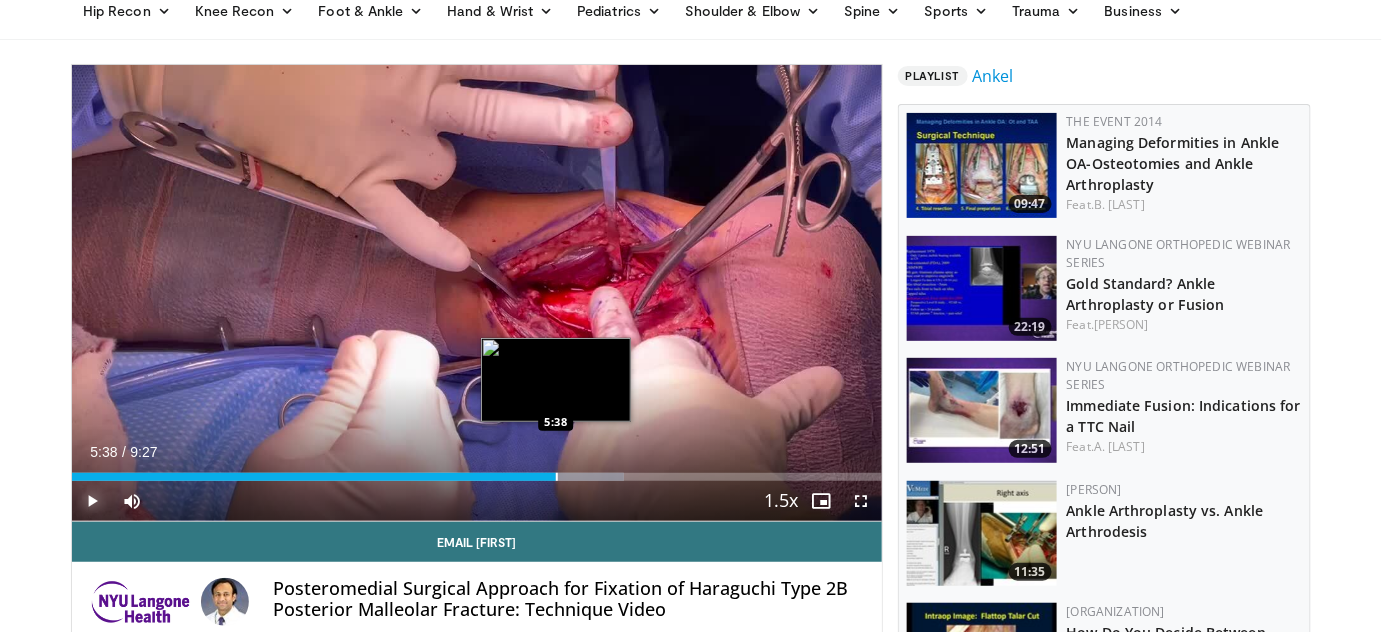 click at bounding box center [557, 477] 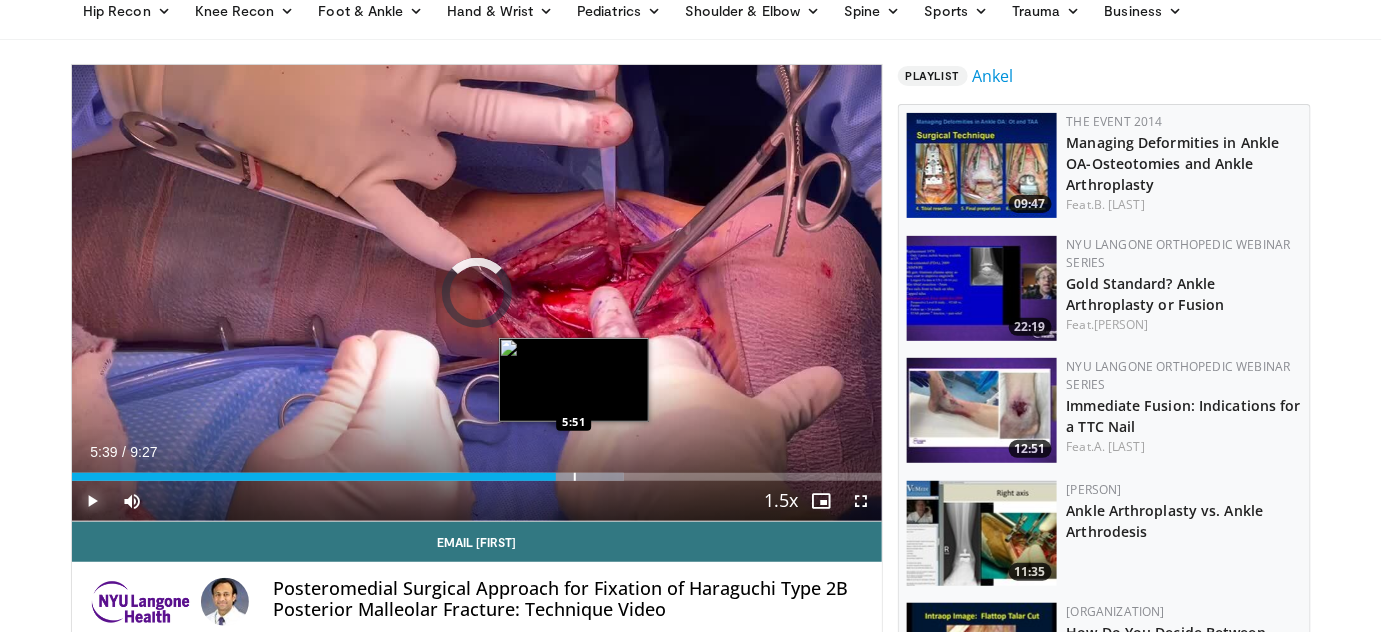 click at bounding box center (575, 477) 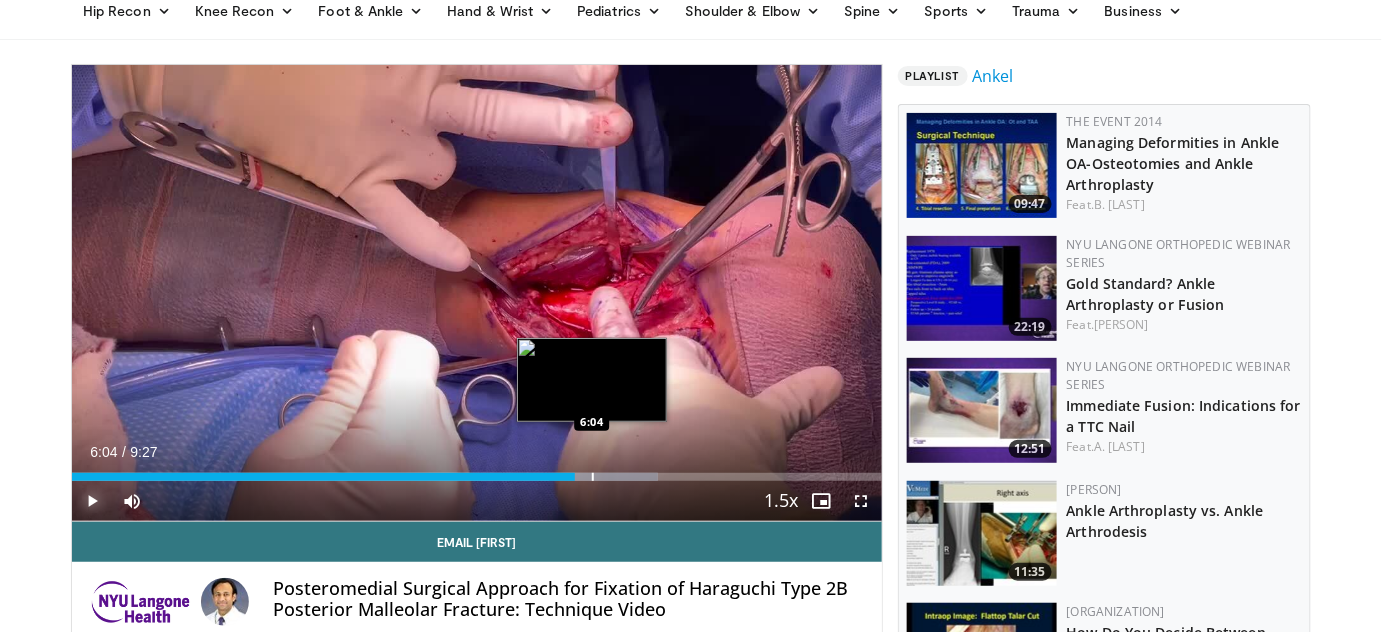 click at bounding box center [593, 477] 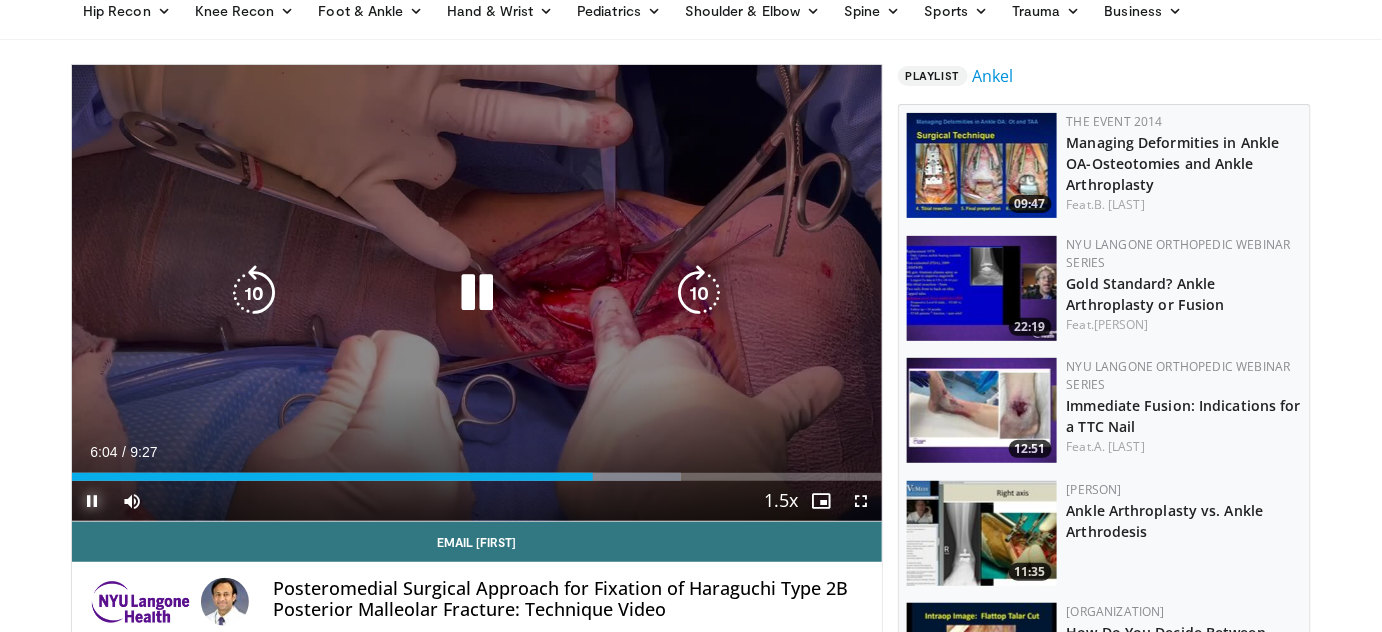 click at bounding box center (0, 0) 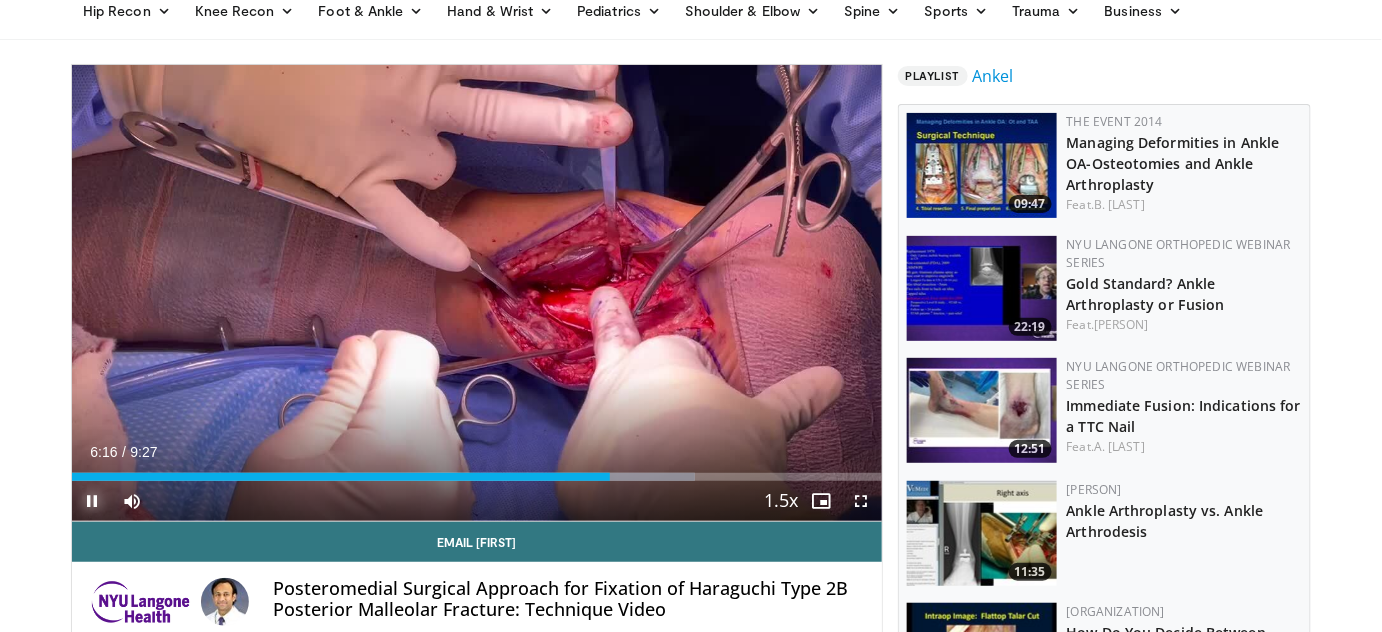 click at bounding box center (92, 501) 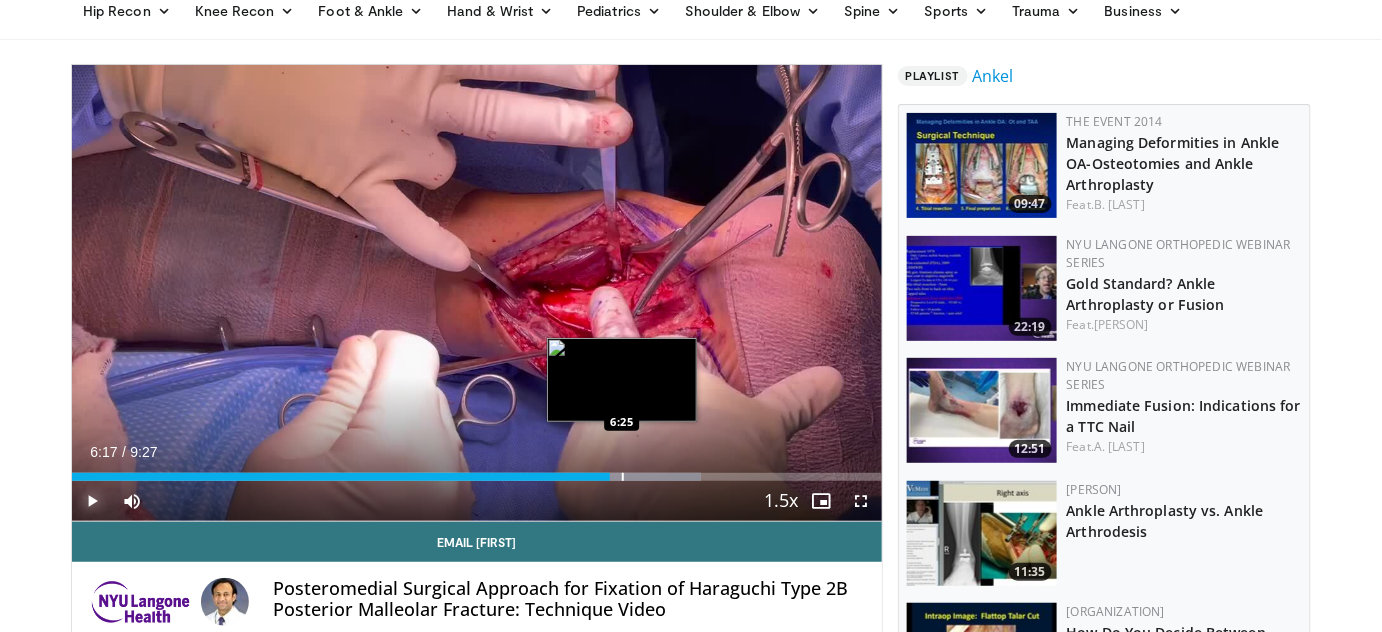 click at bounding box center (623, 477) 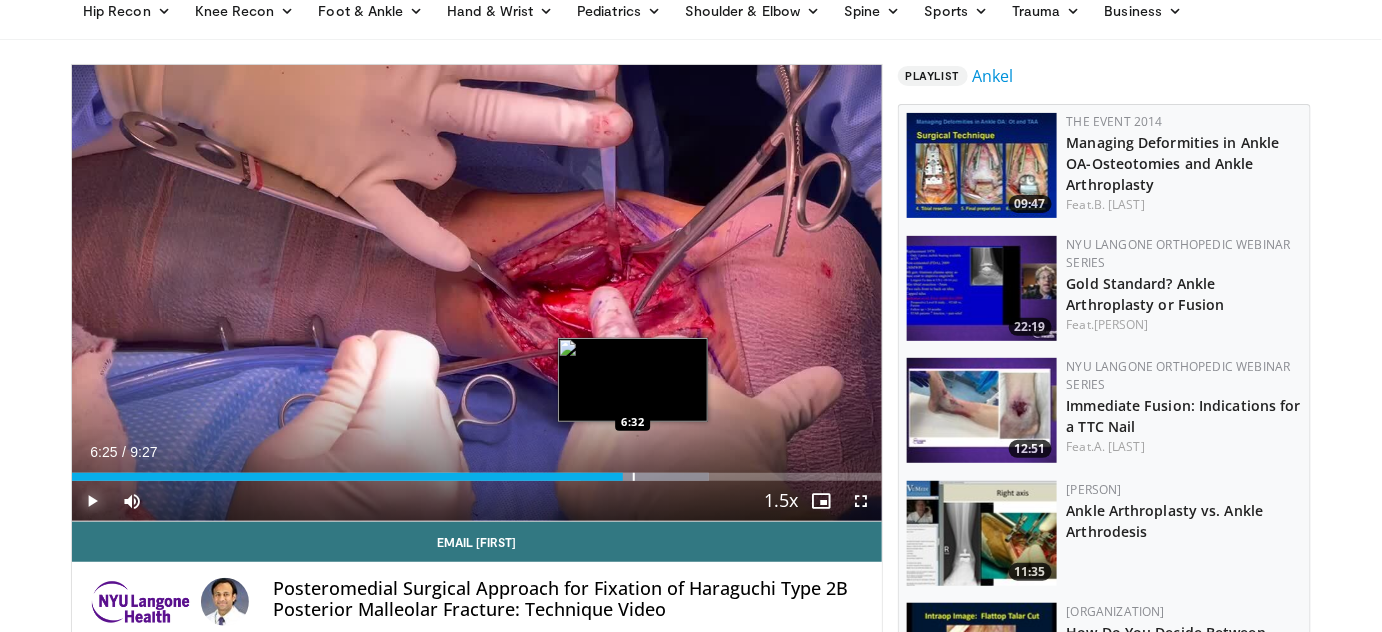 click at bounding box center [634, 477] 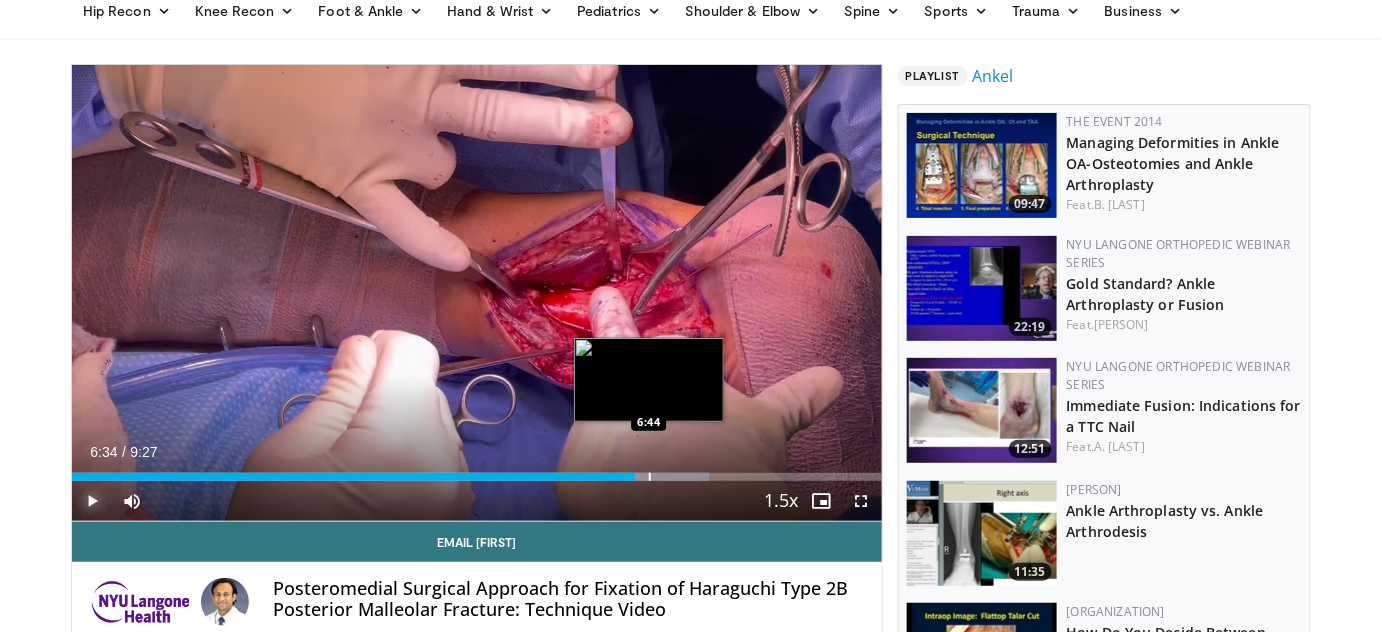 click on "Loaded :  78.69% 6:34 6:44" at bounding box center (477, 471) 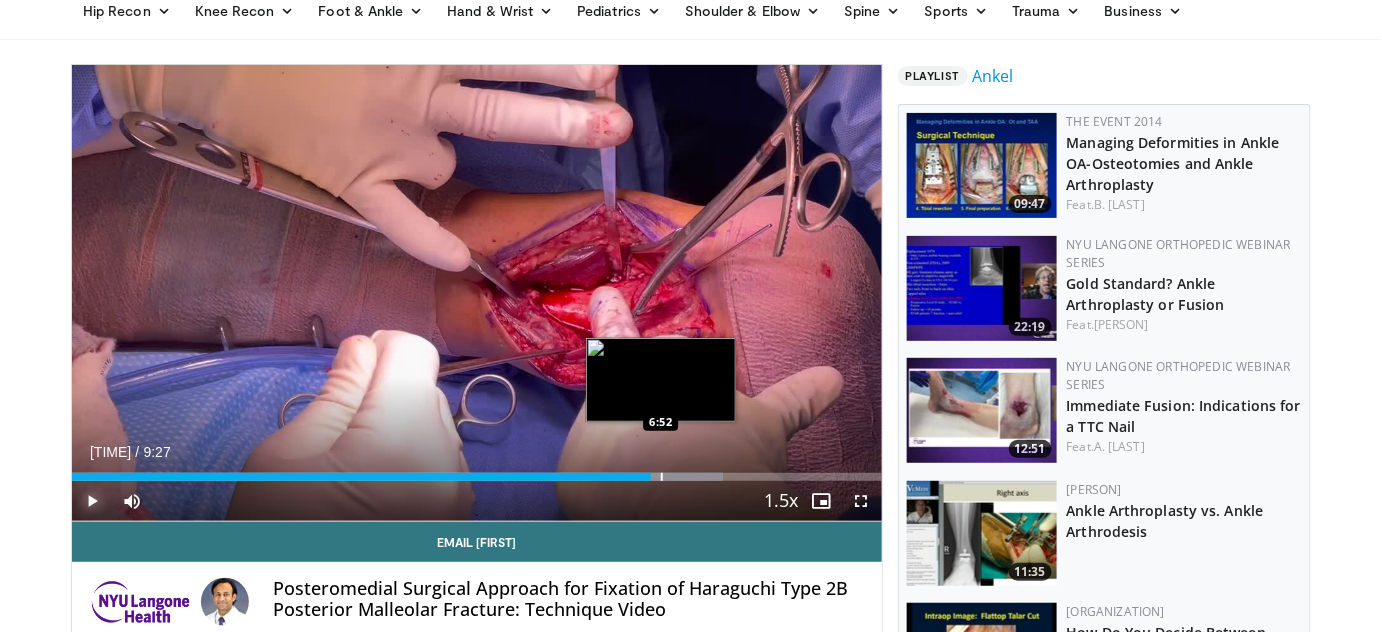 click on "Loaded :  80.44% 6:45 6:52" at bounding box center [477, 471] 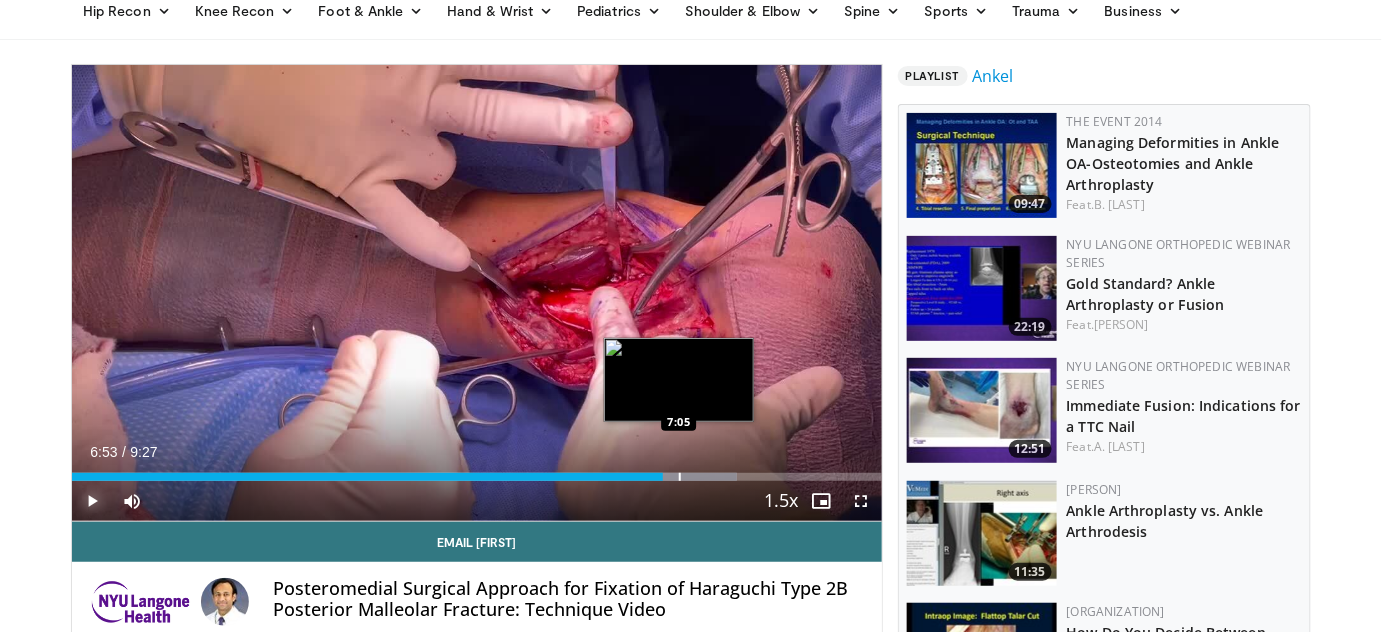 click on "Loaded :  82.19% 6:53 7:05" at bounding box center (477, 471) 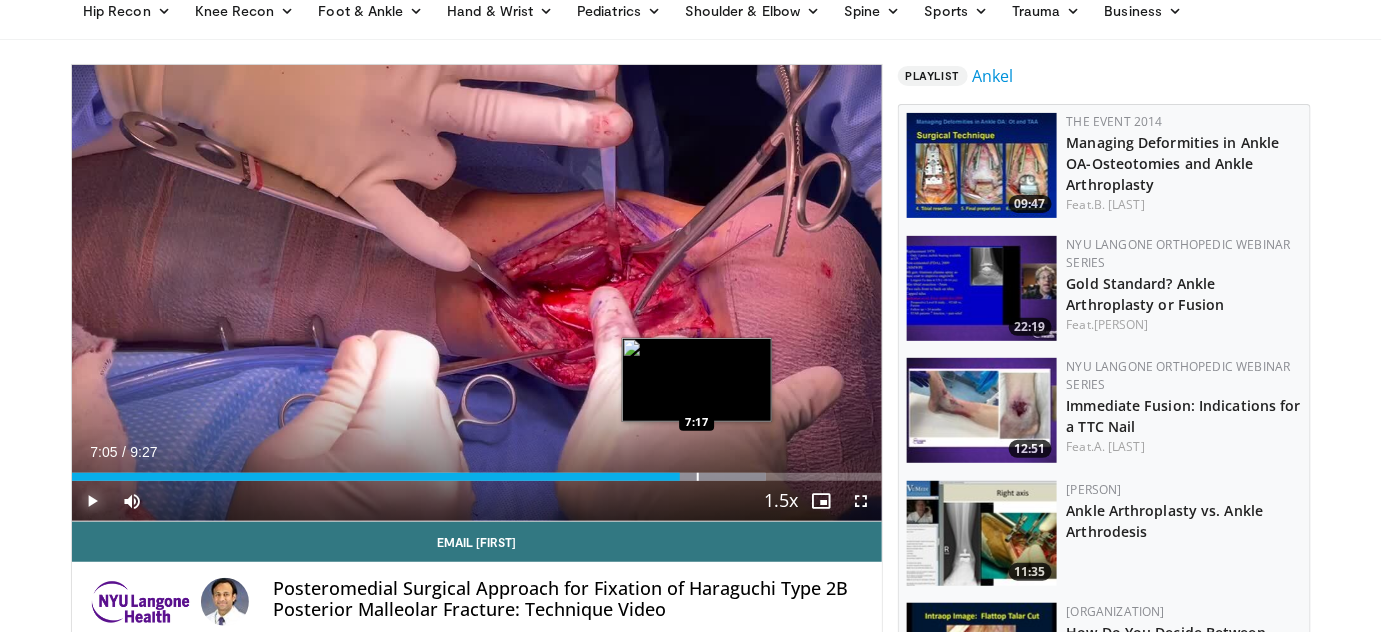 click at bounding box center [698, 477] 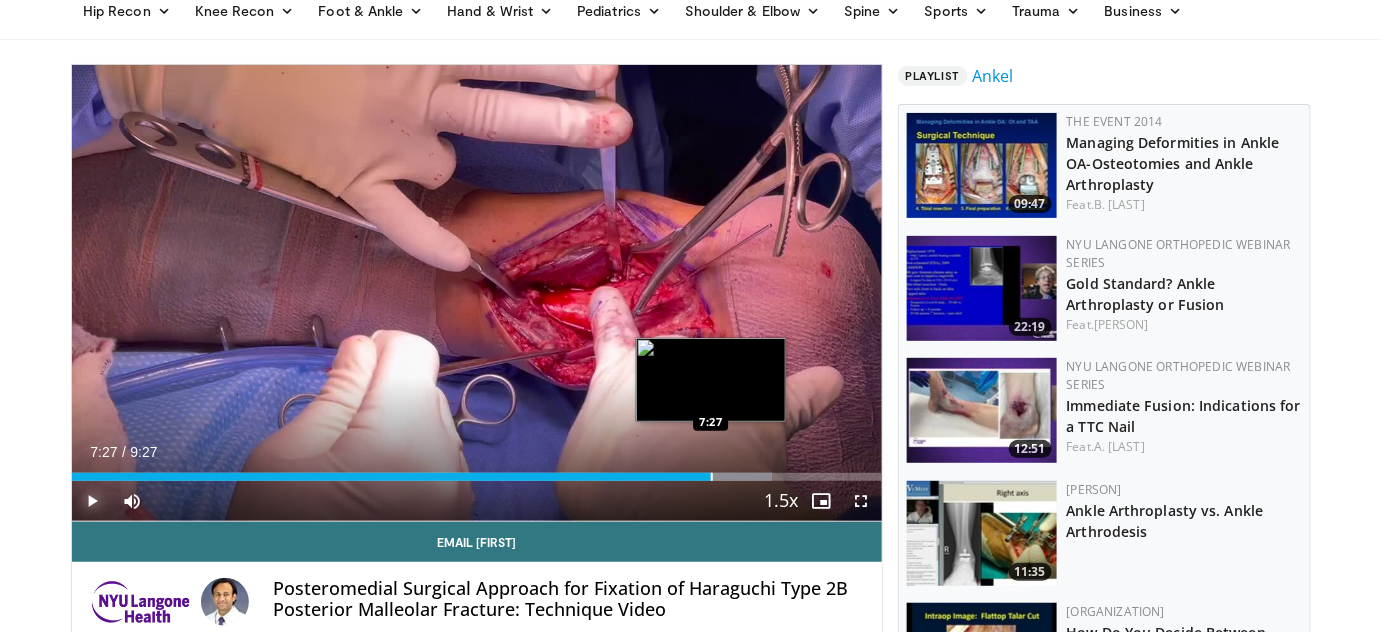 click at bounding box center [712, 477] 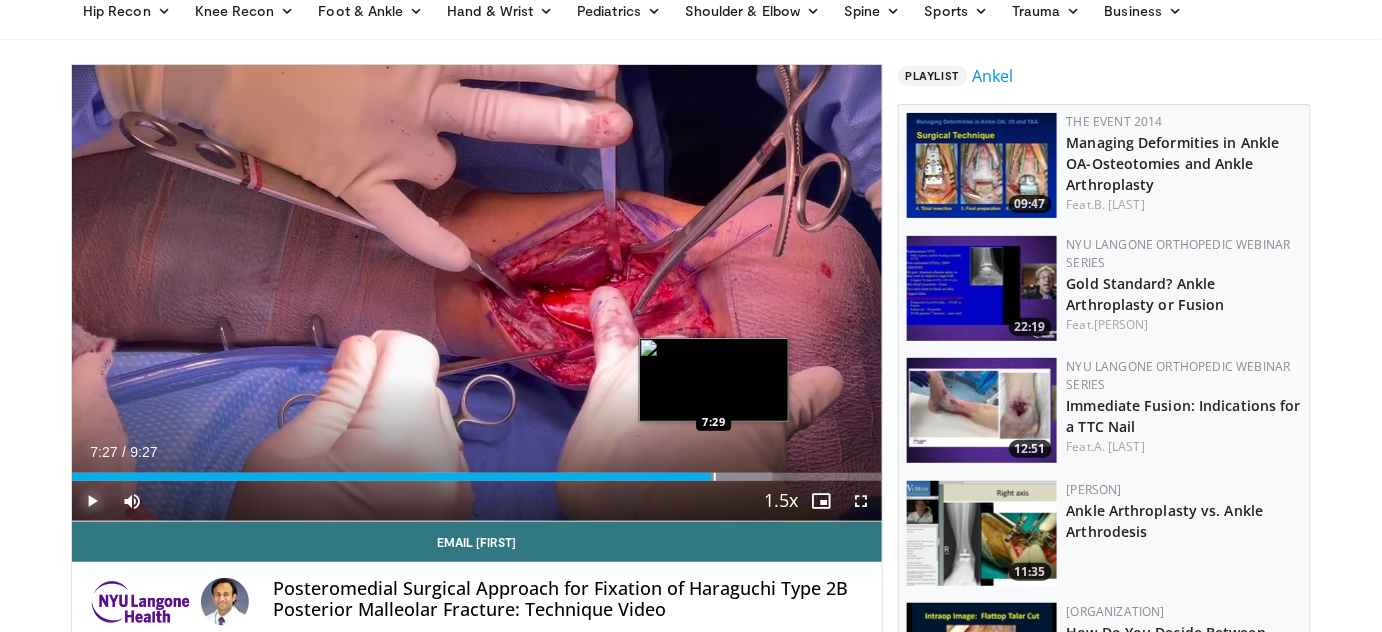 click at bounding box center (715, 477) 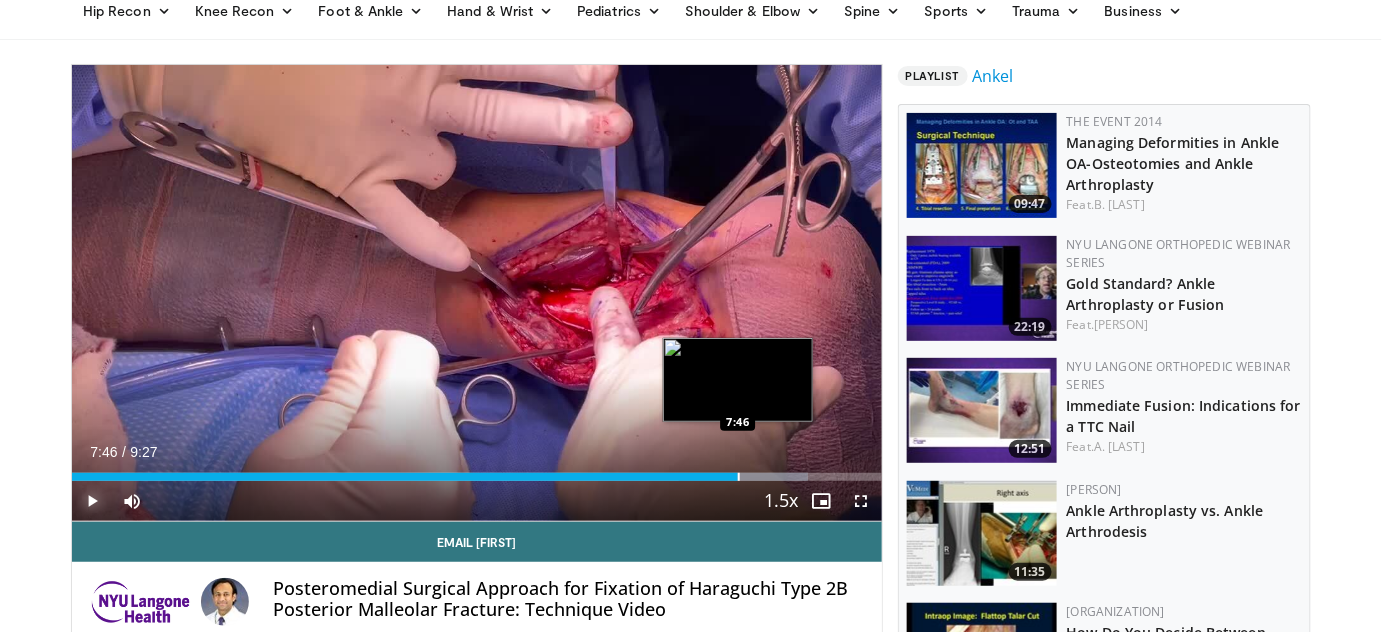 click at bounding box center (739, 477) 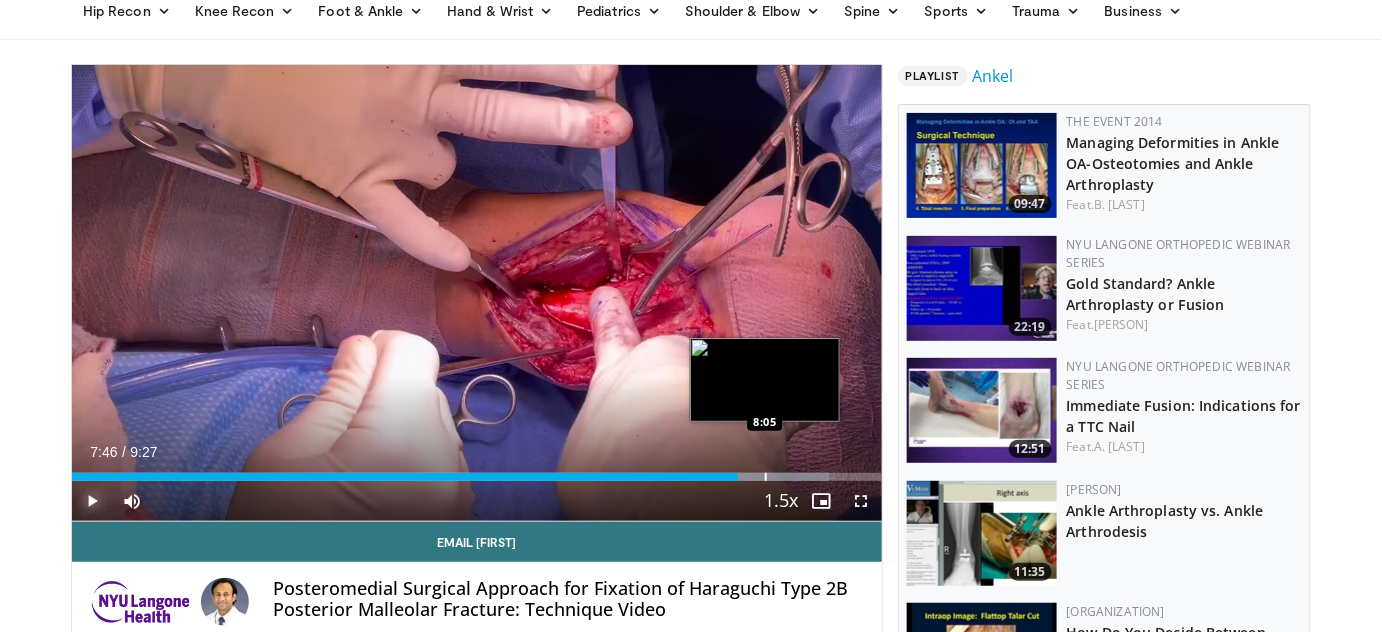 click at bounding box center [766, 477] 